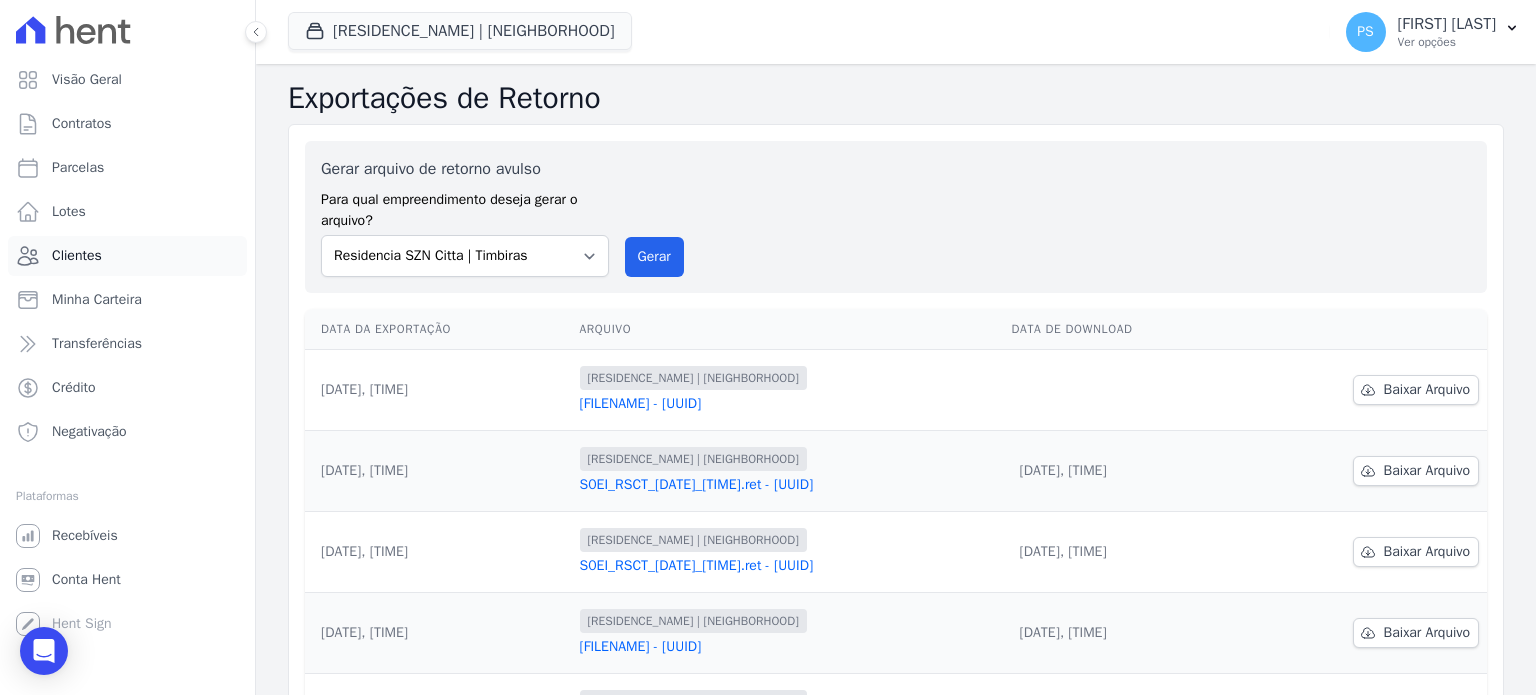 scroll, scrollTop: 0, scrollLeft: 0, axis: both 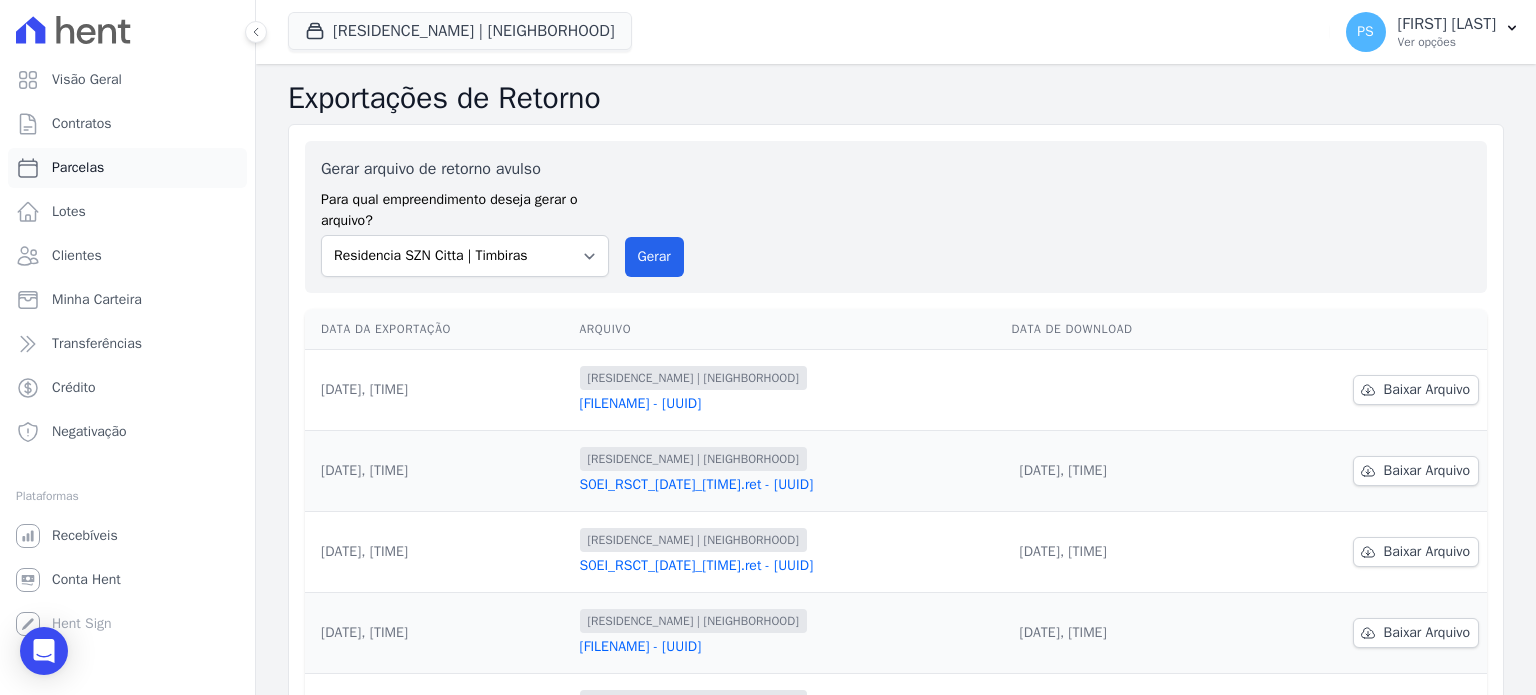 click on "Parcelas" at bounding box center [78, 168] 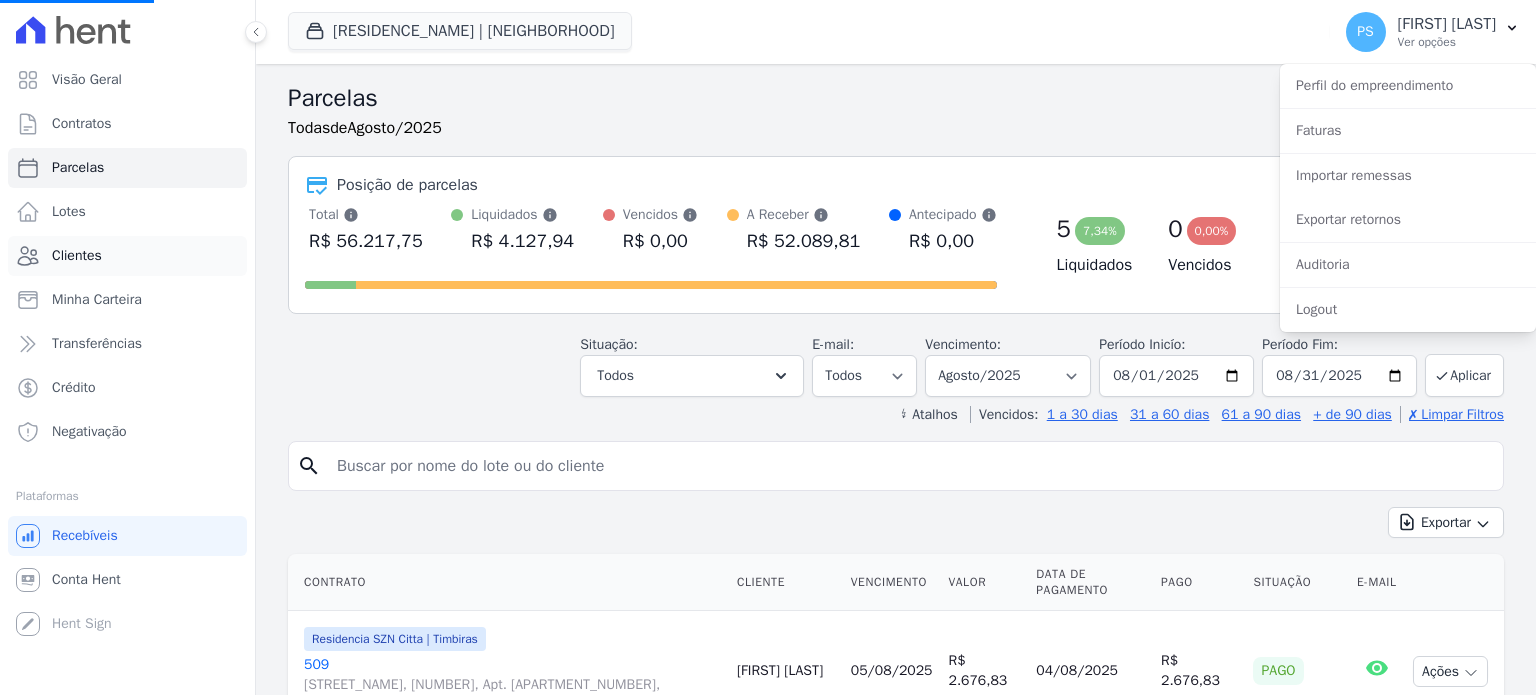 click on "Clientes" at bounding box center [77, 256] 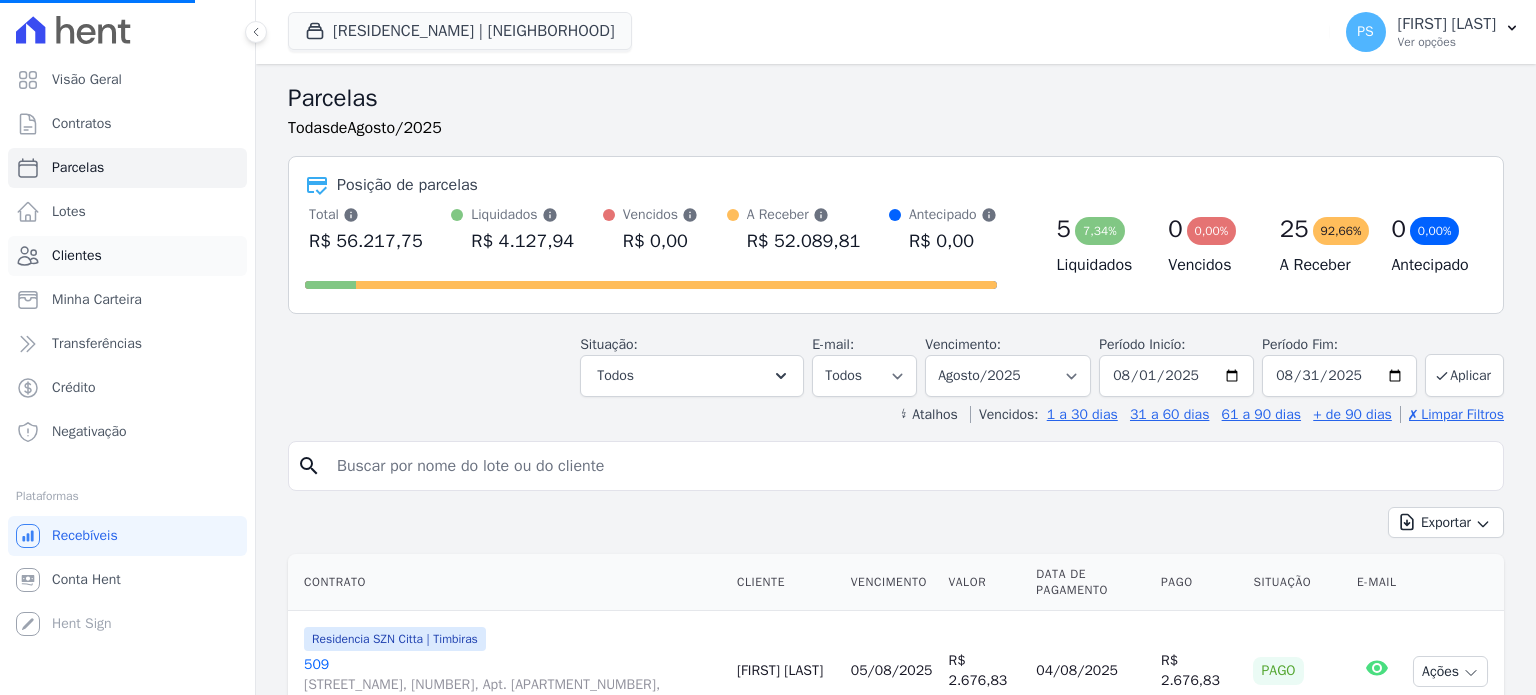 click on "Clientes" at bounding box center [77, 256] 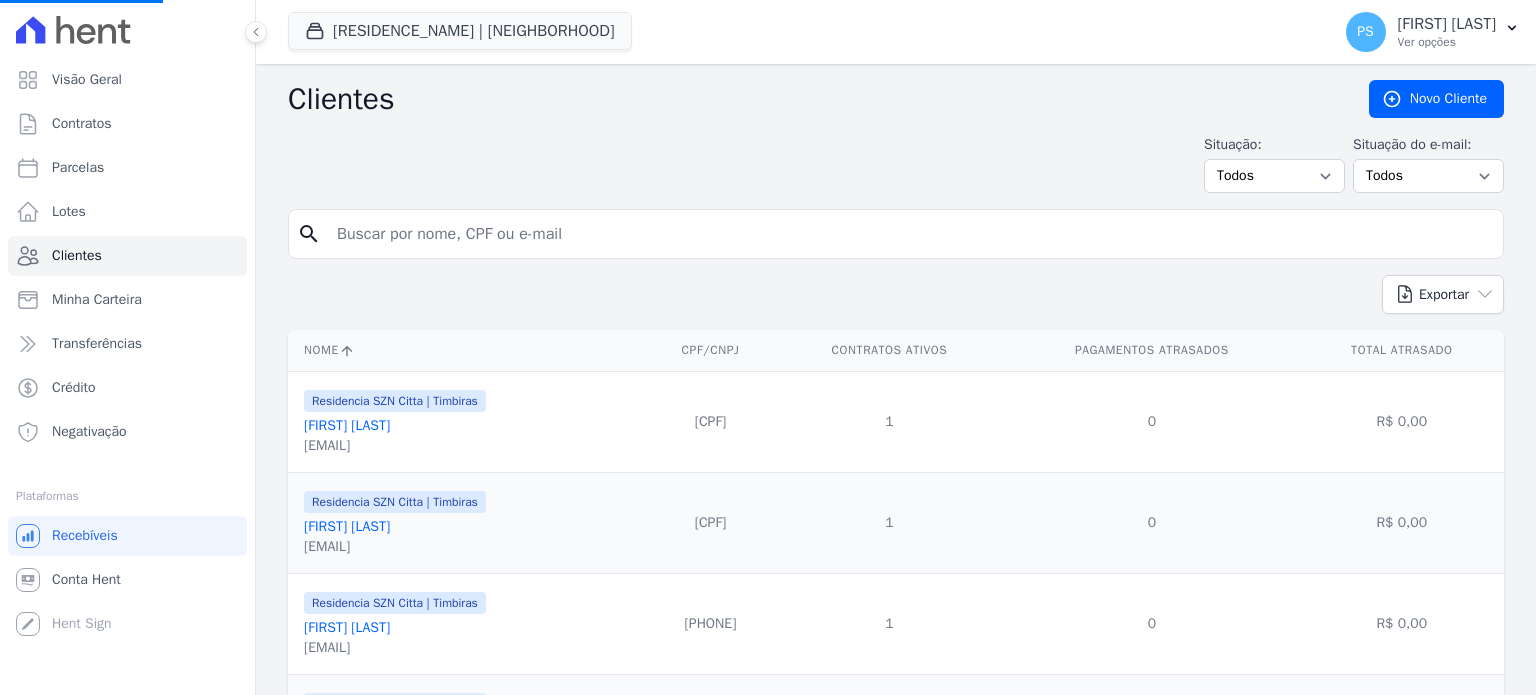 select 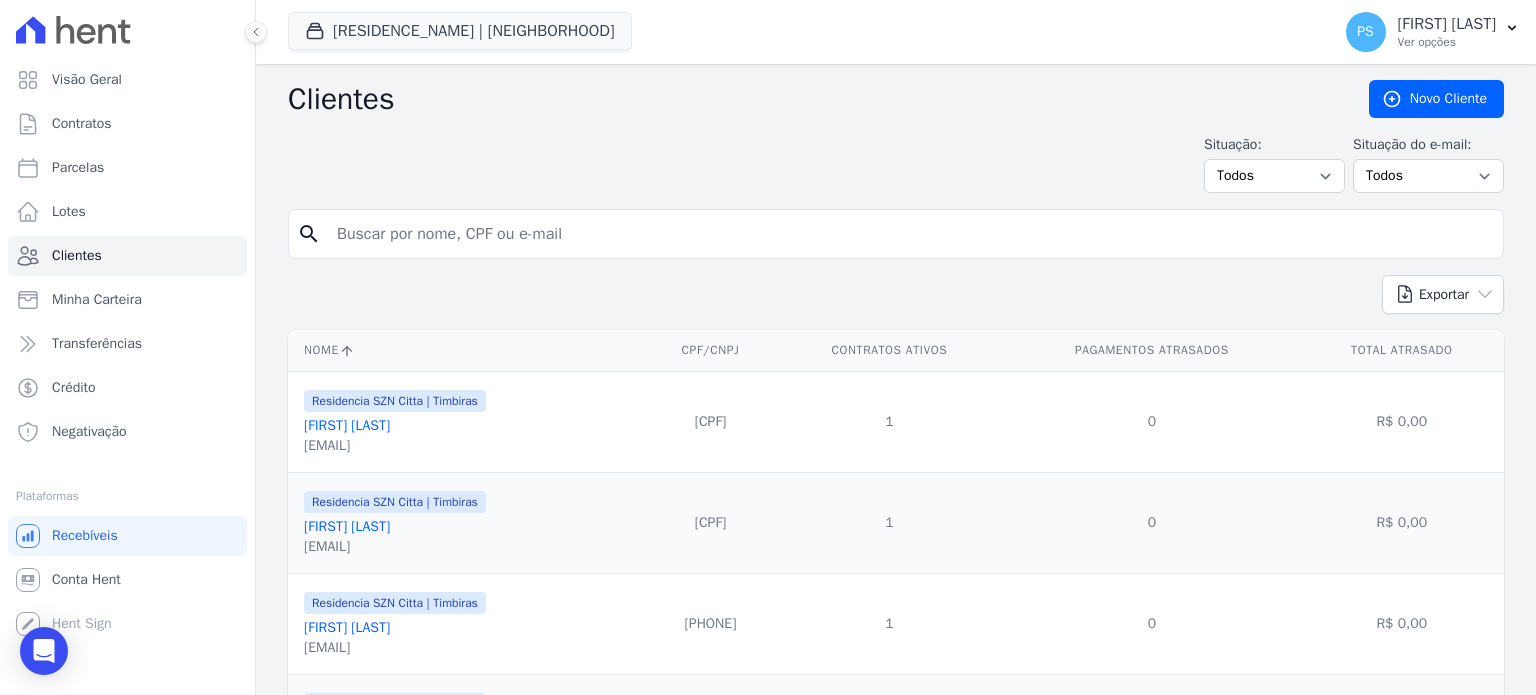 click at bounding box center (910, 234) 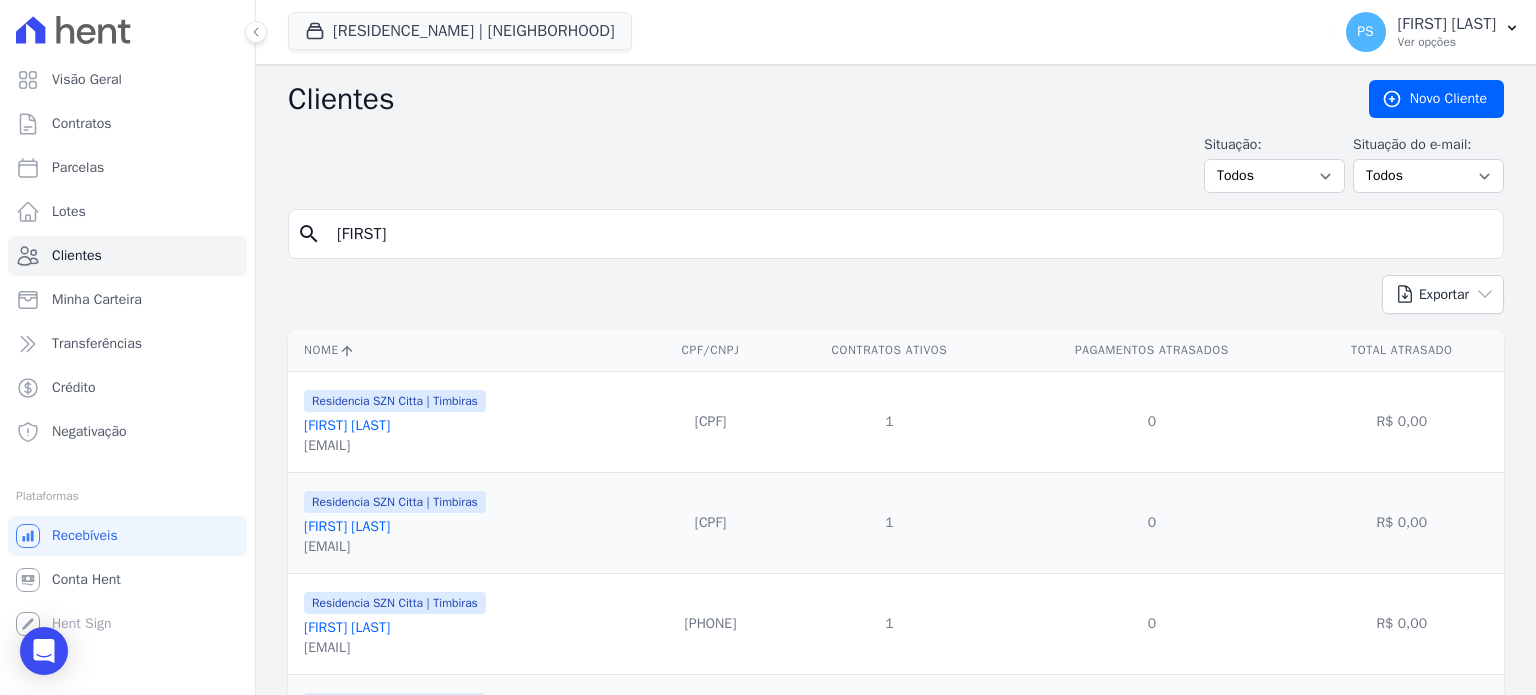 type on "[FIRST]" 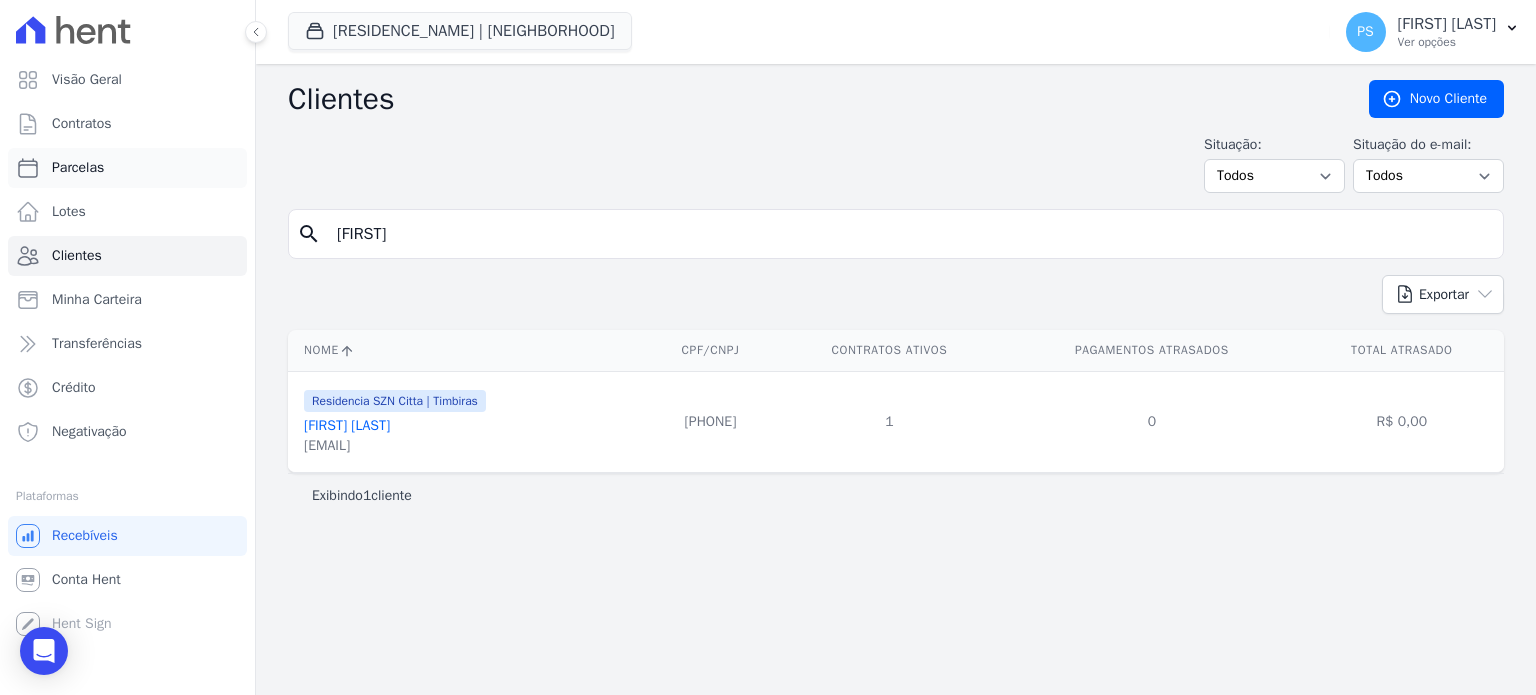 click on "Parcelas" at bounding box center [78, 168] 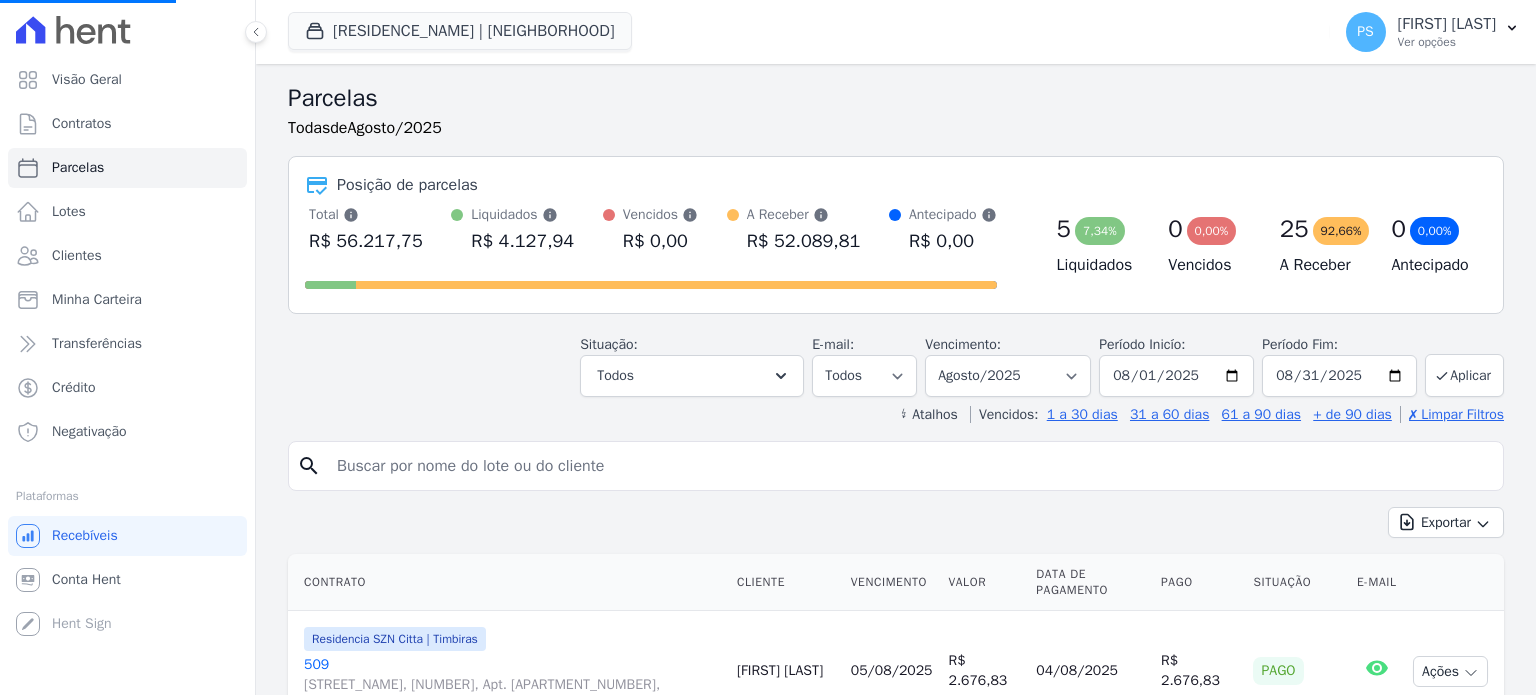 click at bounding box center [910, 466] 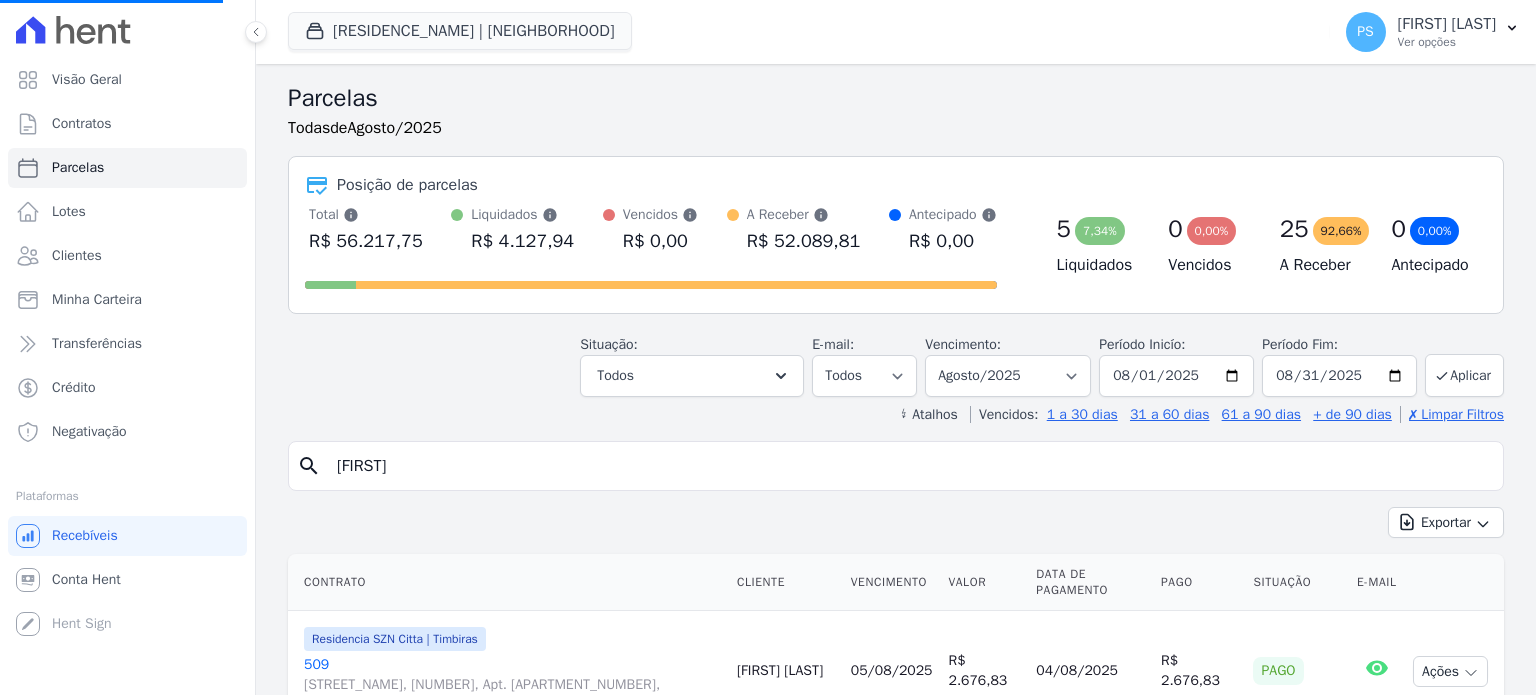 type on "[FIRST]" 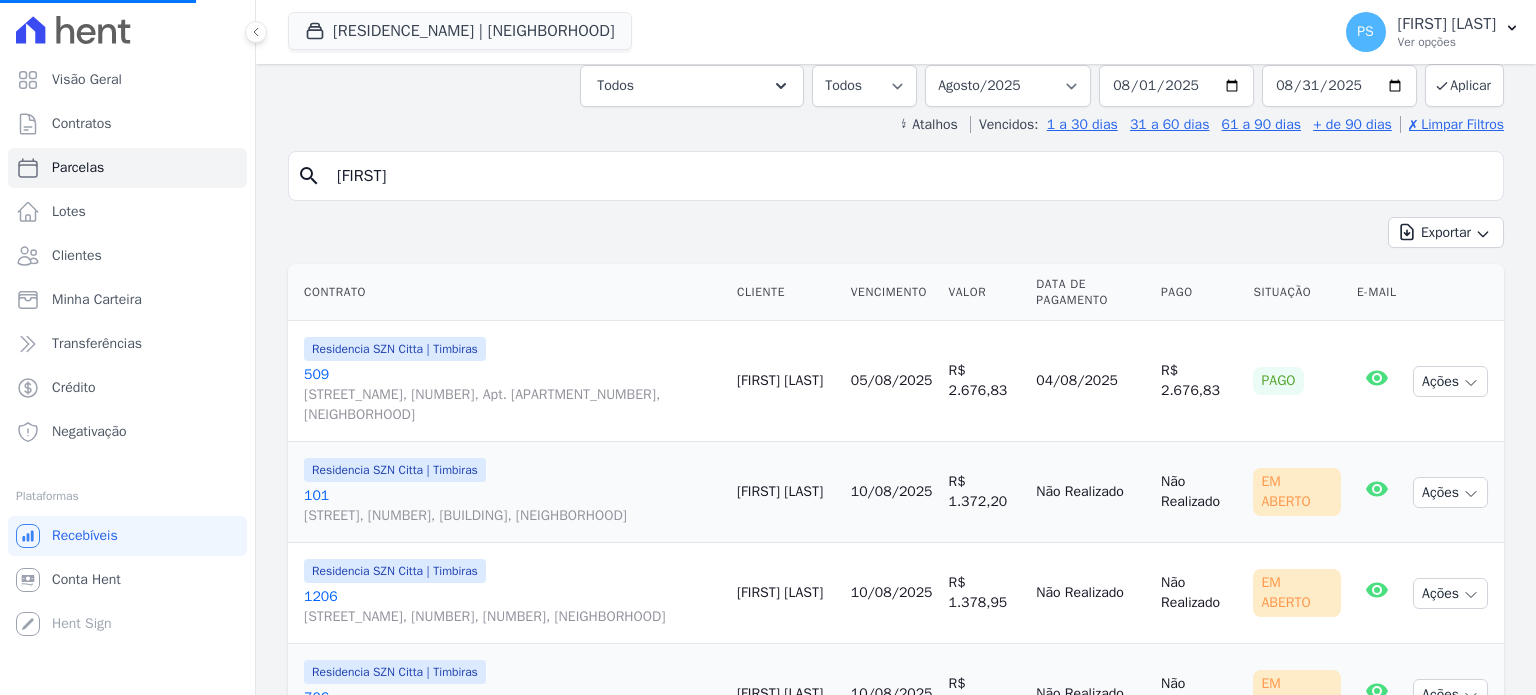 scroll, scrollTop: 300, scrollLeft: 0, axis: vertical 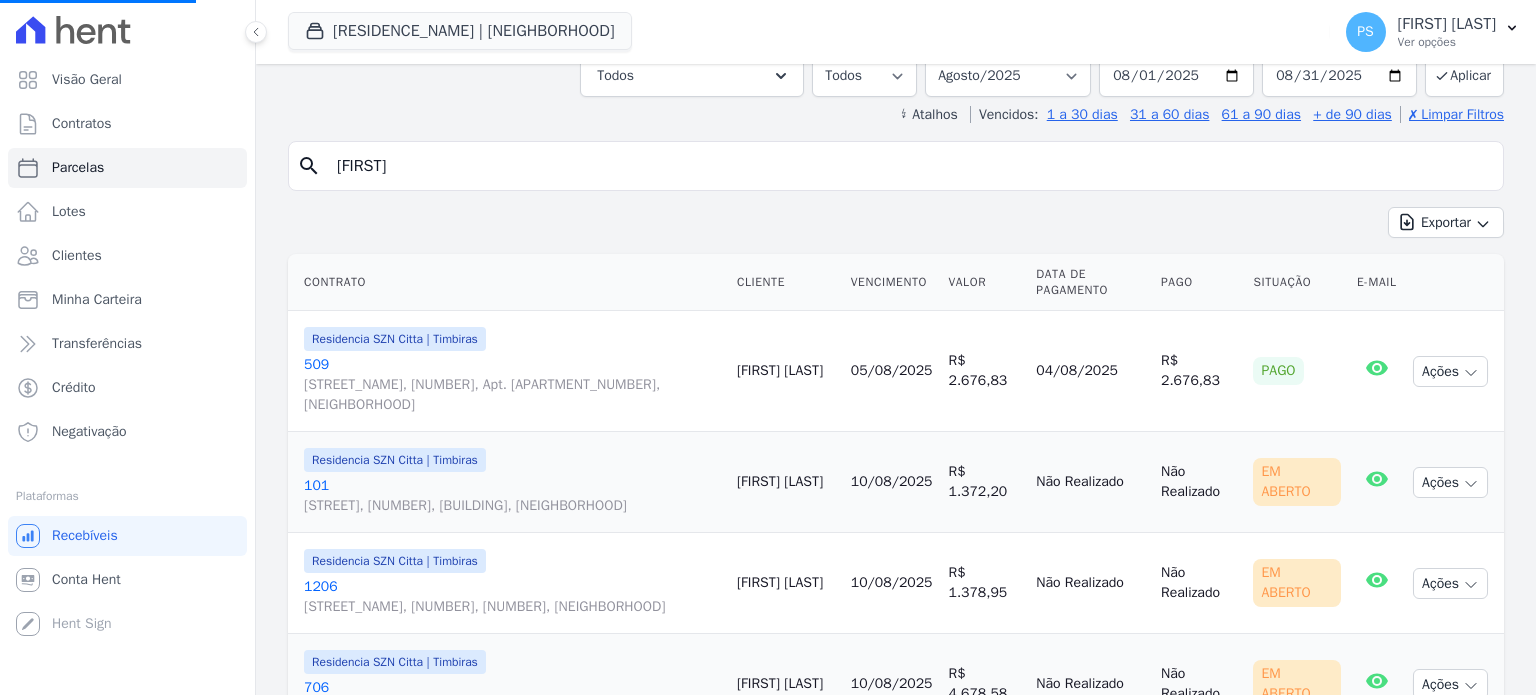 select 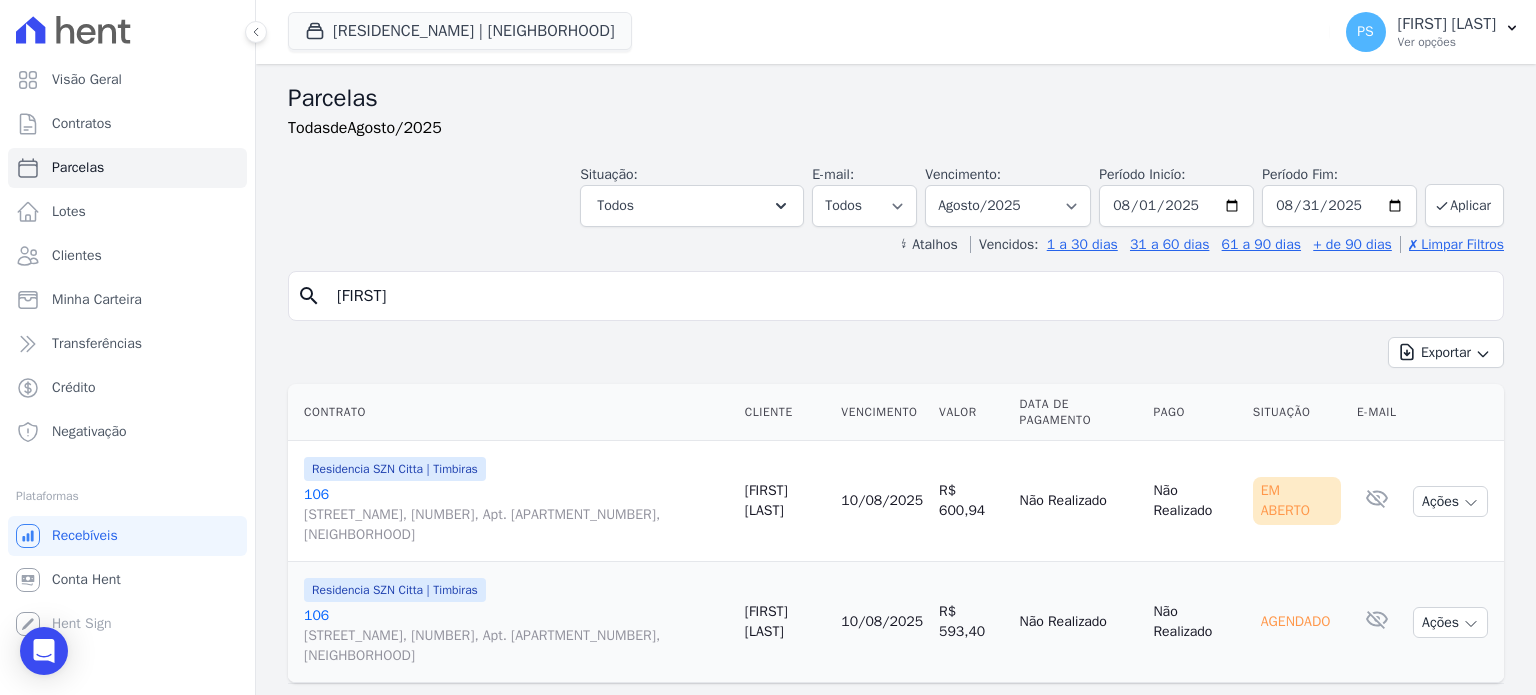 select 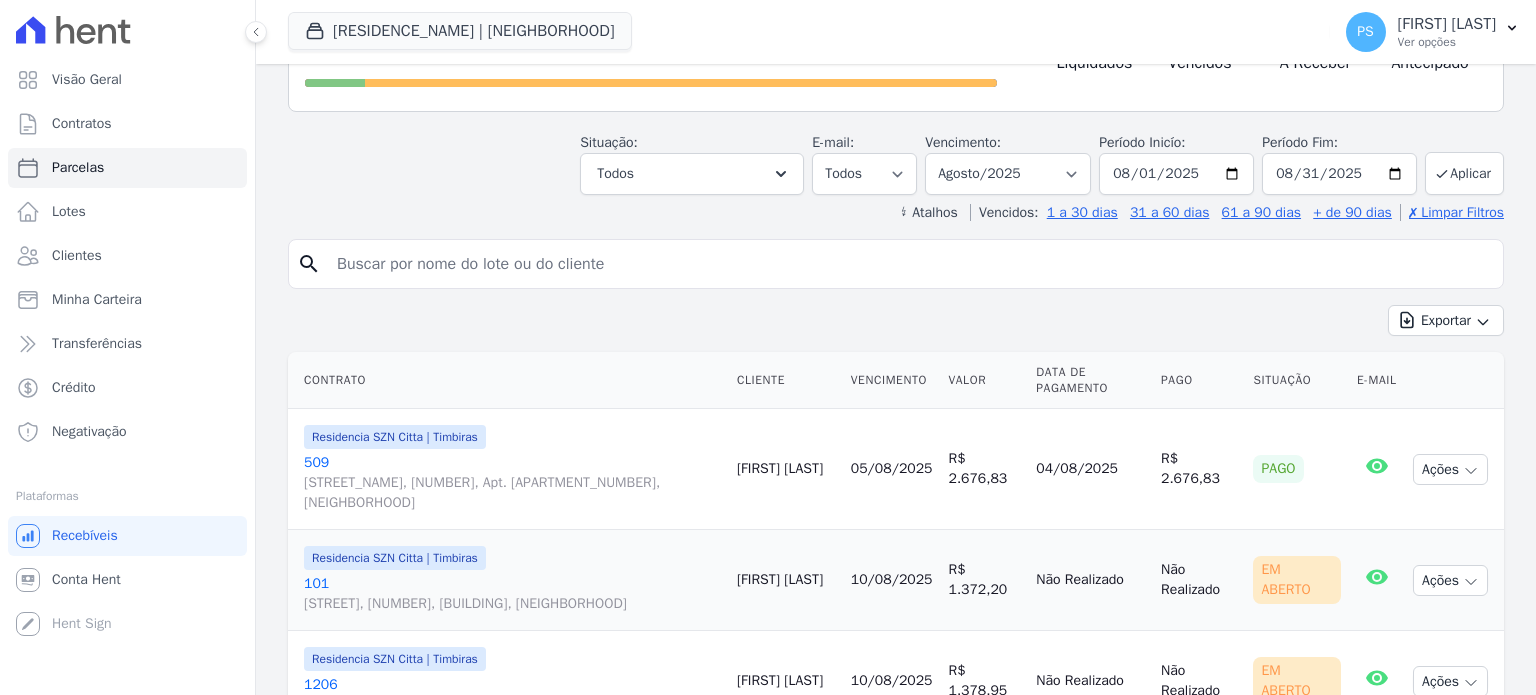 scroll, scrollTop: 200, scrollLeft: 0, axis: vertical 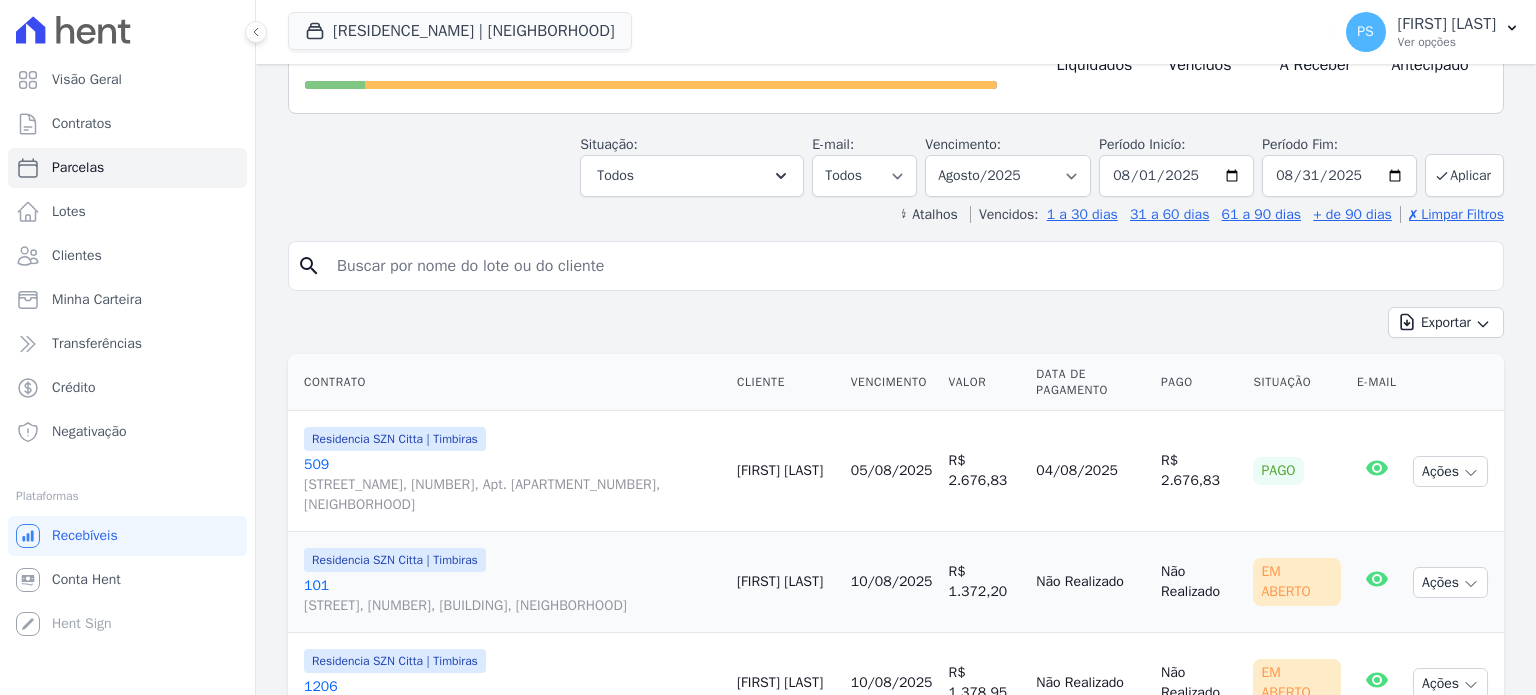 click at bounding box center [910, 266] 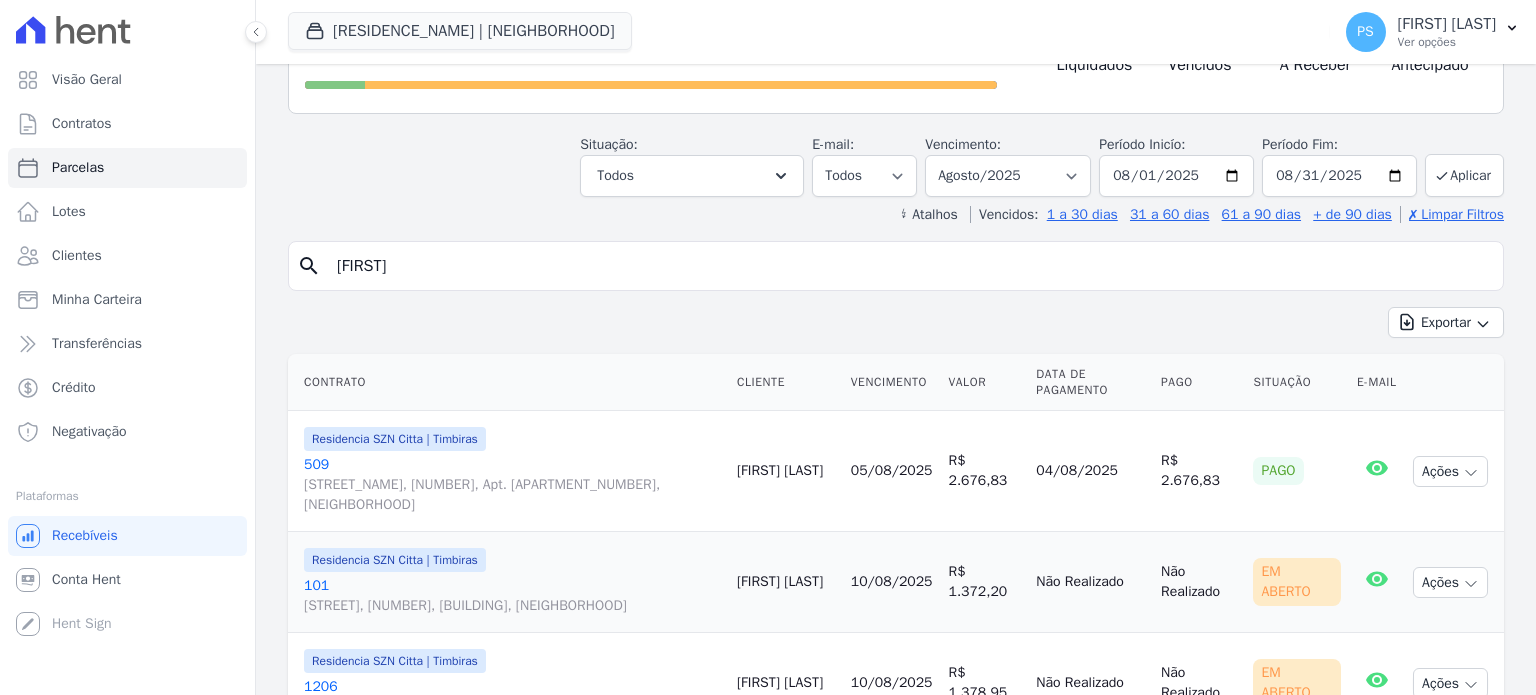 type on "[FIRST]" 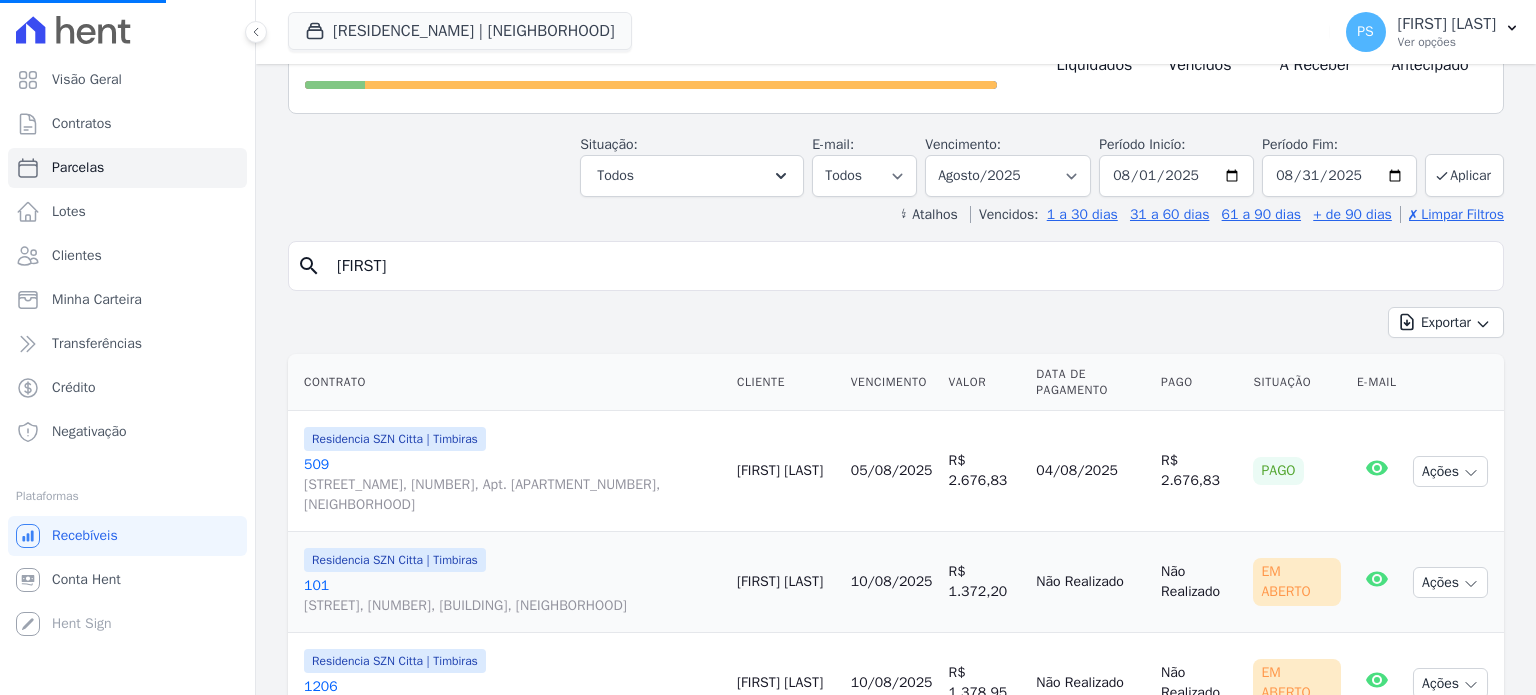 select 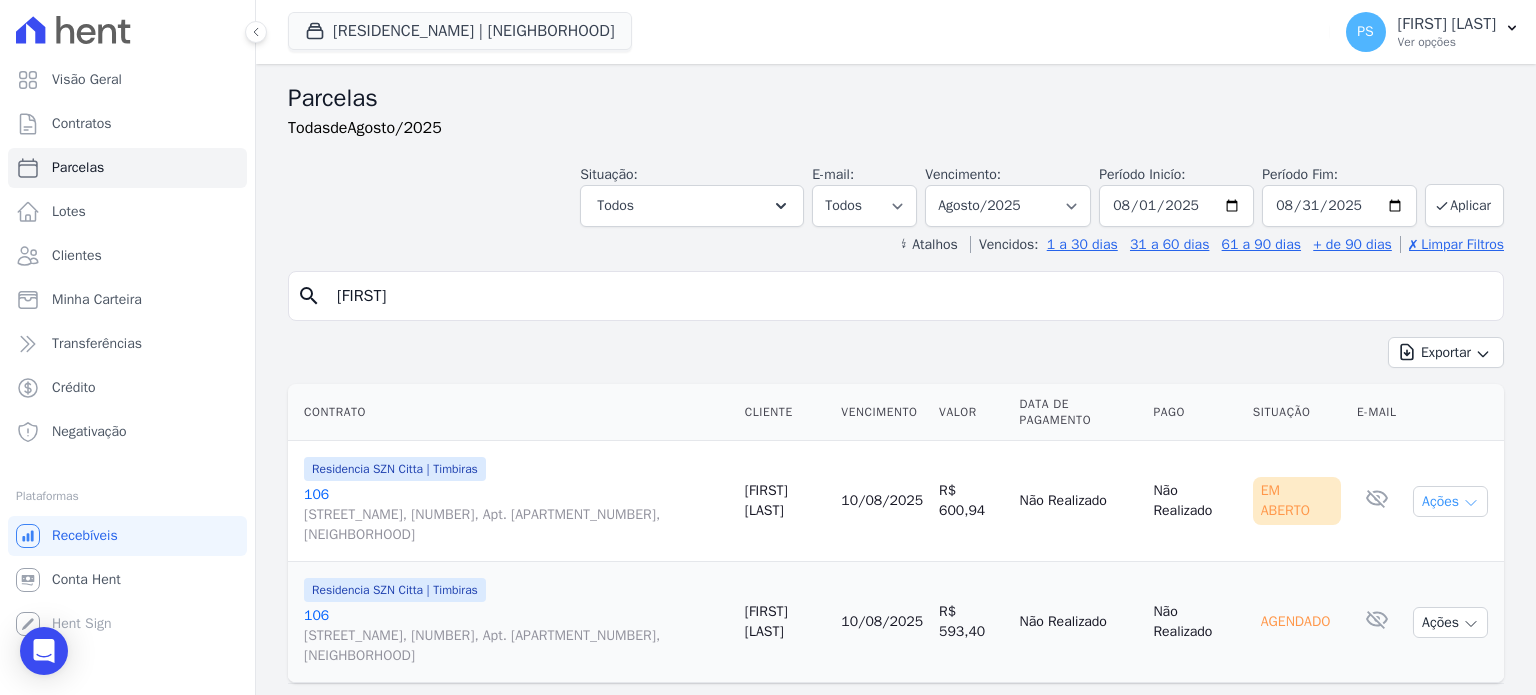click 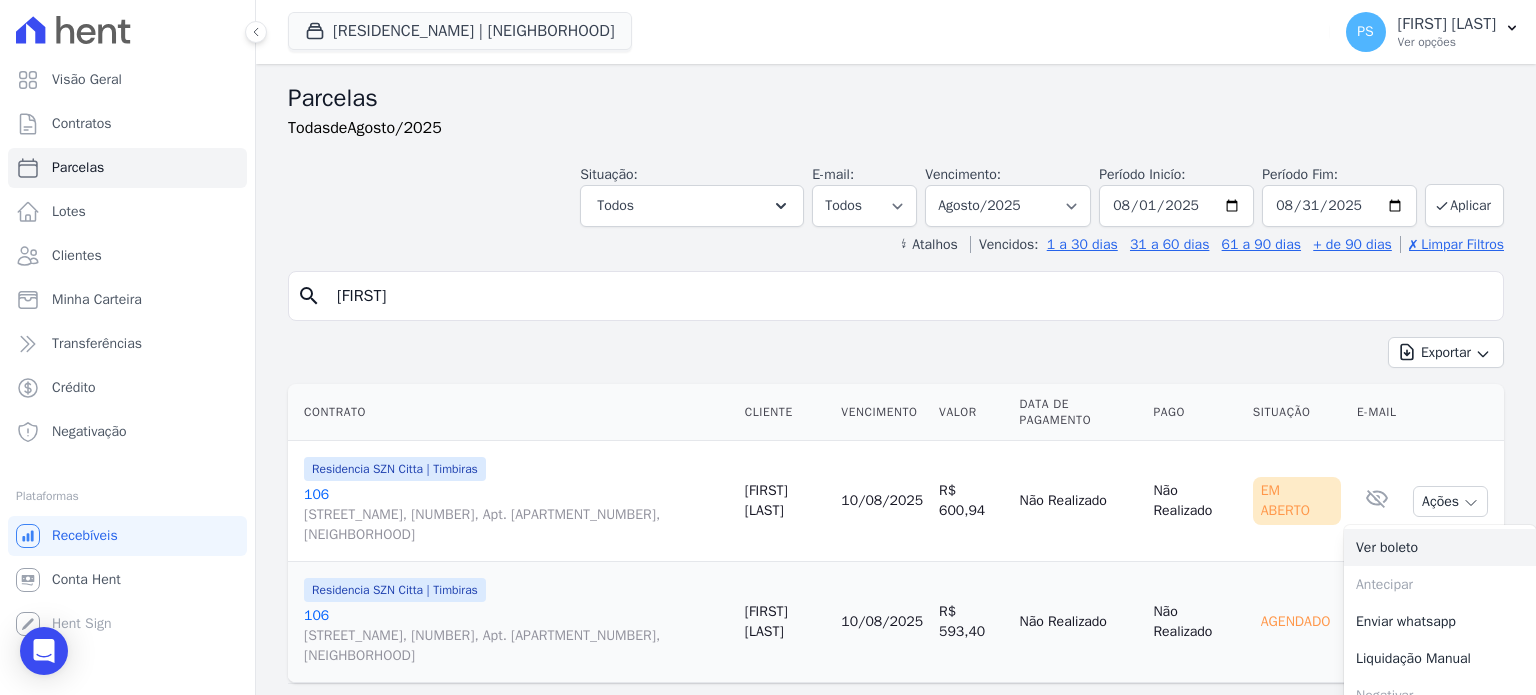 click on "Ver boleto" at bounding box center (1440, 547) 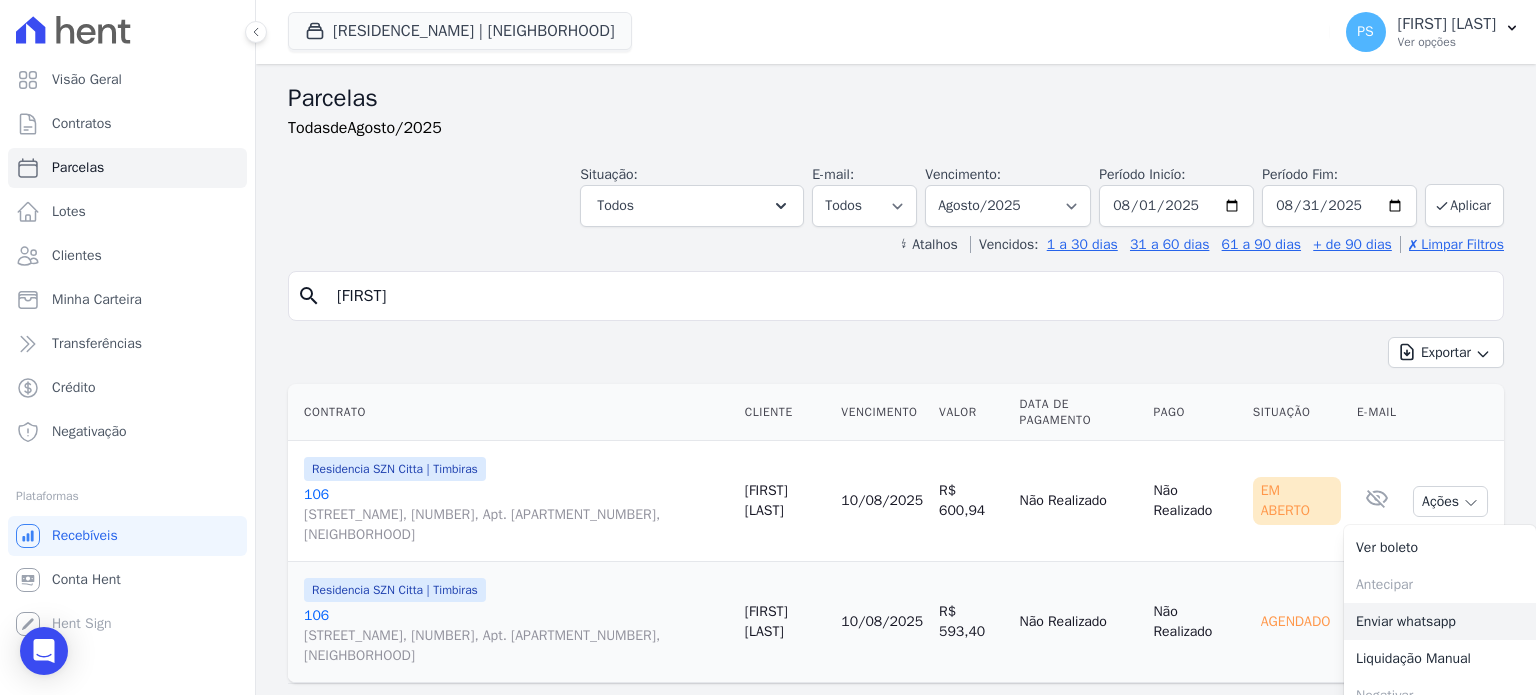 click on "Enviar whatsapp" at bounding box center (1440, 621) 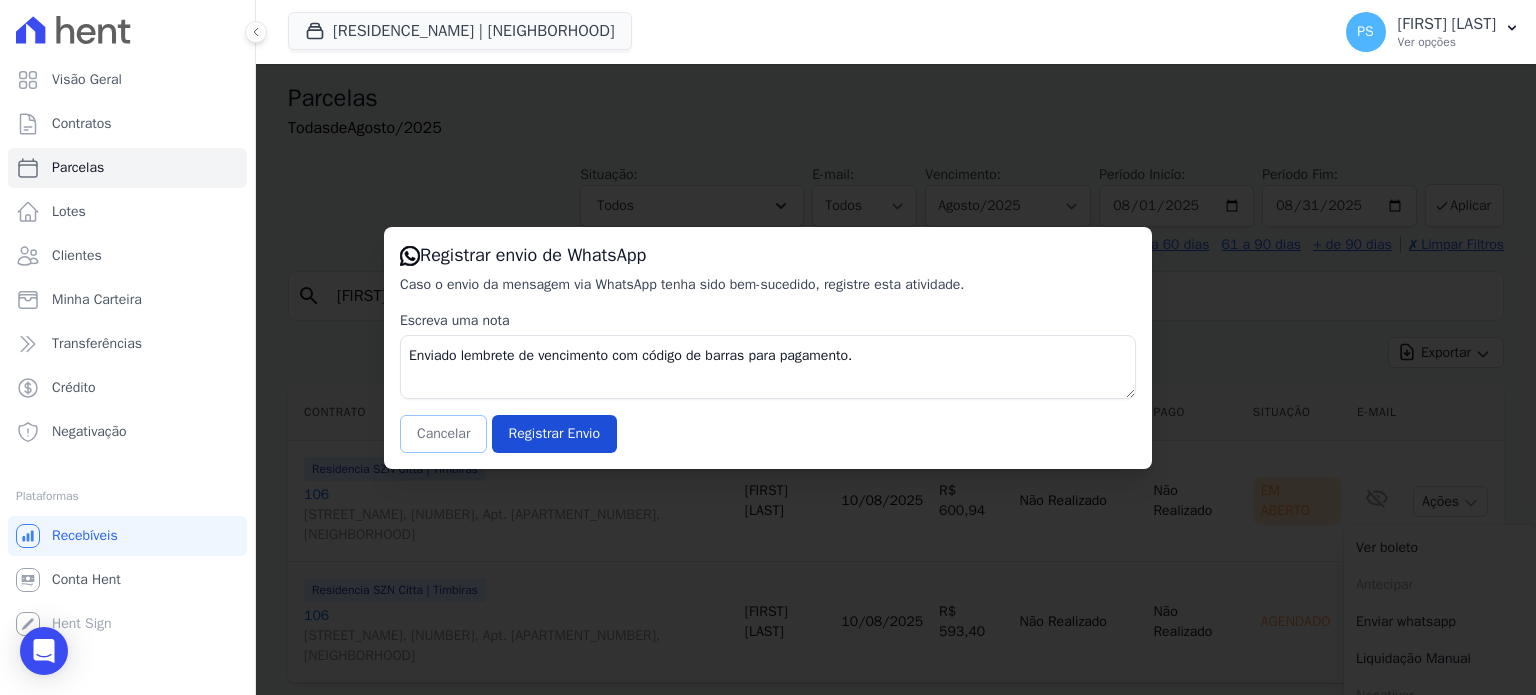 click on "Cancelar" at bounding box center [443, 434] 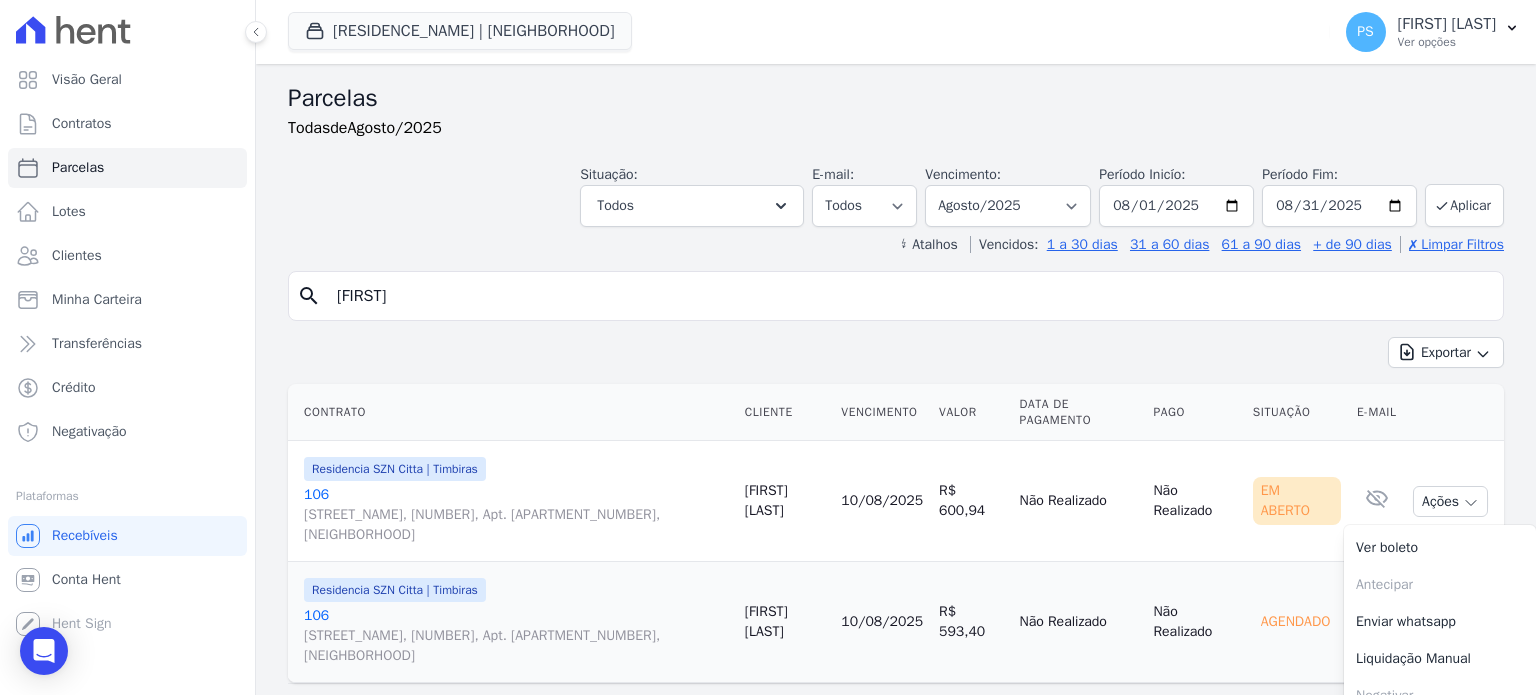 click on "Ações
Ver boleto
Antecipar
Antecipação não disponível
Enviar whatsapp
Registrar envio de WhatsApp
Caso o envio da mensagem via WhatsApp tenha sido bem-sucedido, registre esta atividade.
Escreva uma nota
Enviado lembrete de vencimento com código de barras para pagamento.
Cancelar
Registrar Envio" at bounding box center (1454, 501) 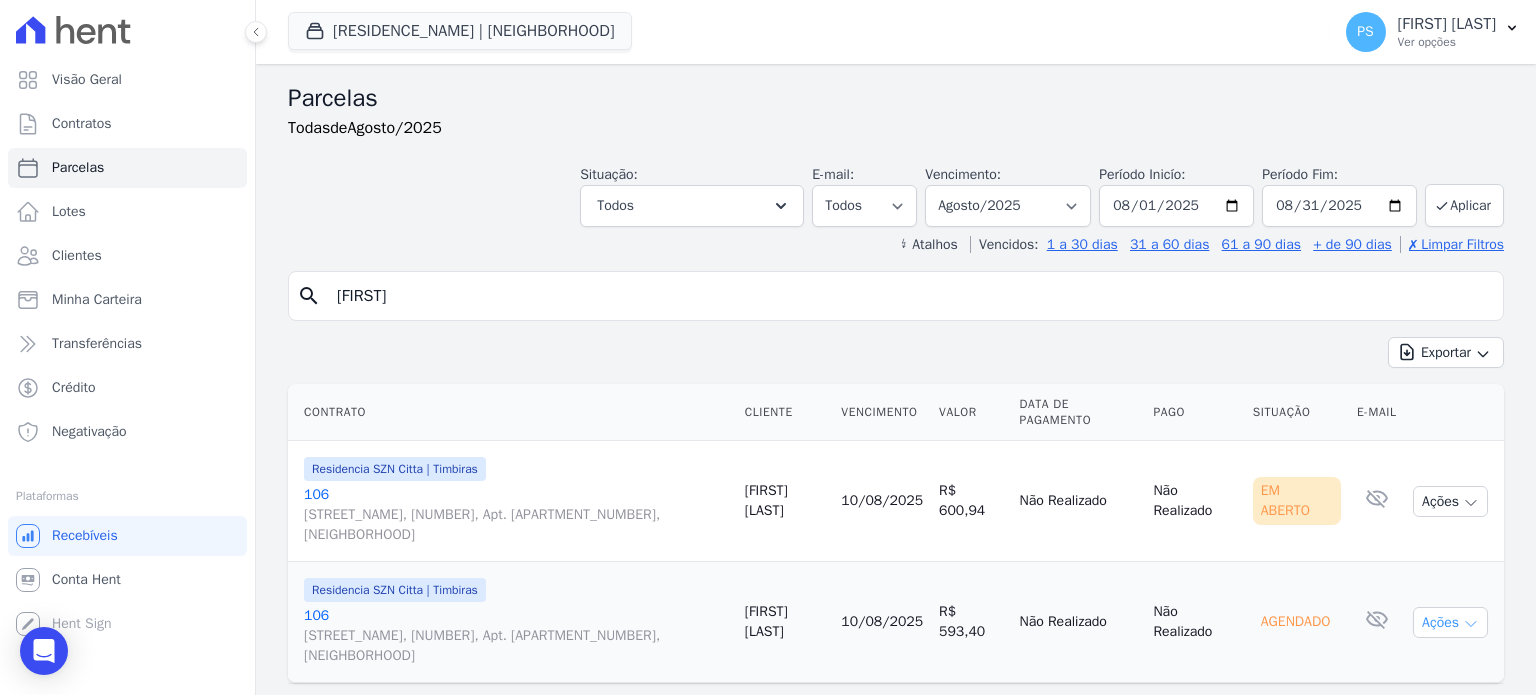 click 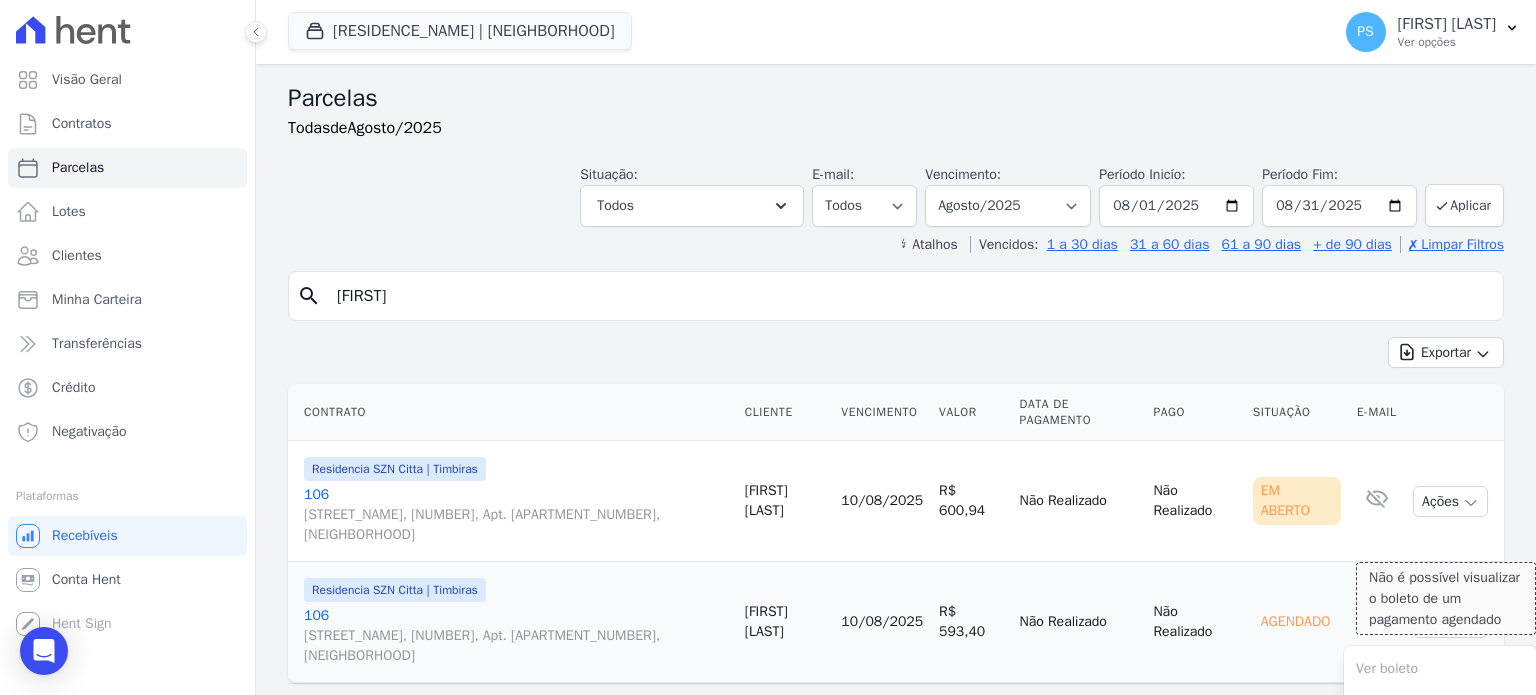 scroll, scrollTop: 95, scrollLeft: 0, axis: vertical 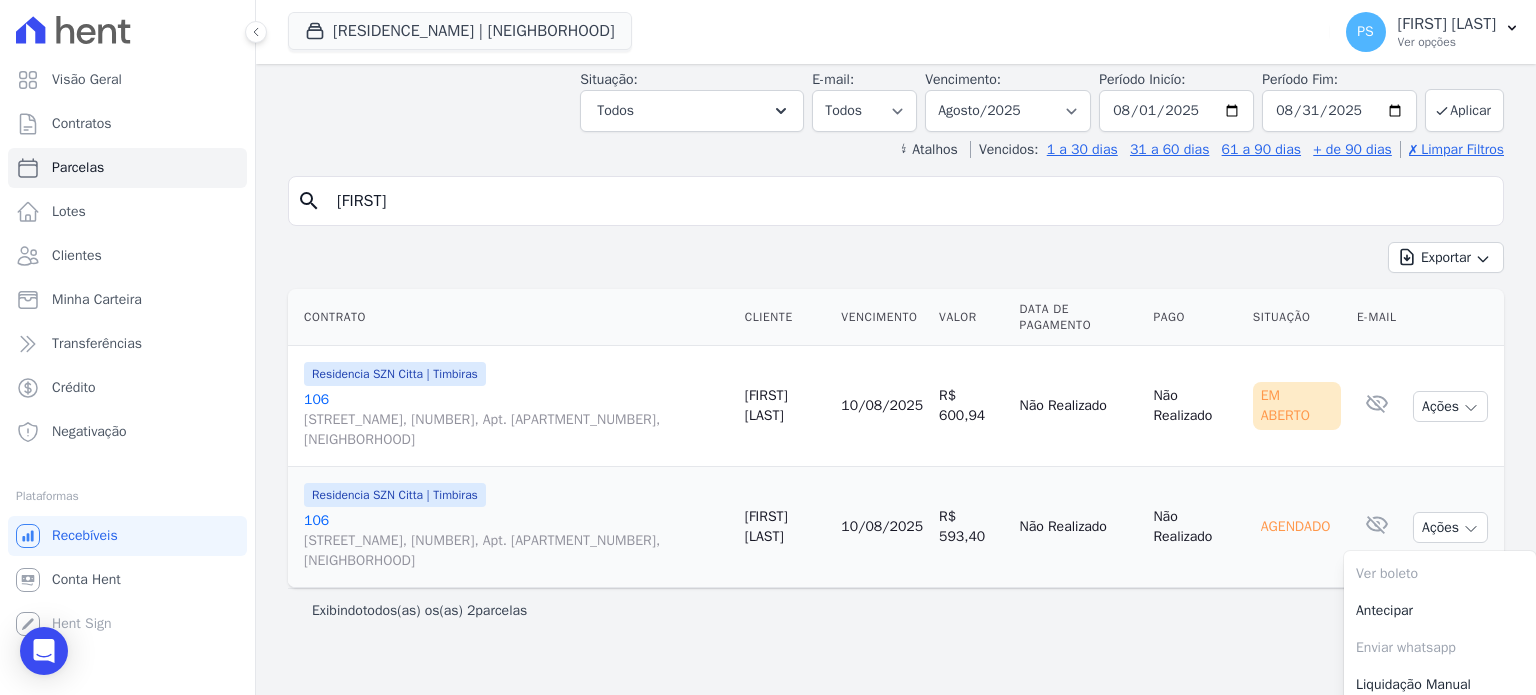 drag, startPoint x: 642, startPoint y: 381, endPoint x: 577, endPoint y: 381, distance: 65 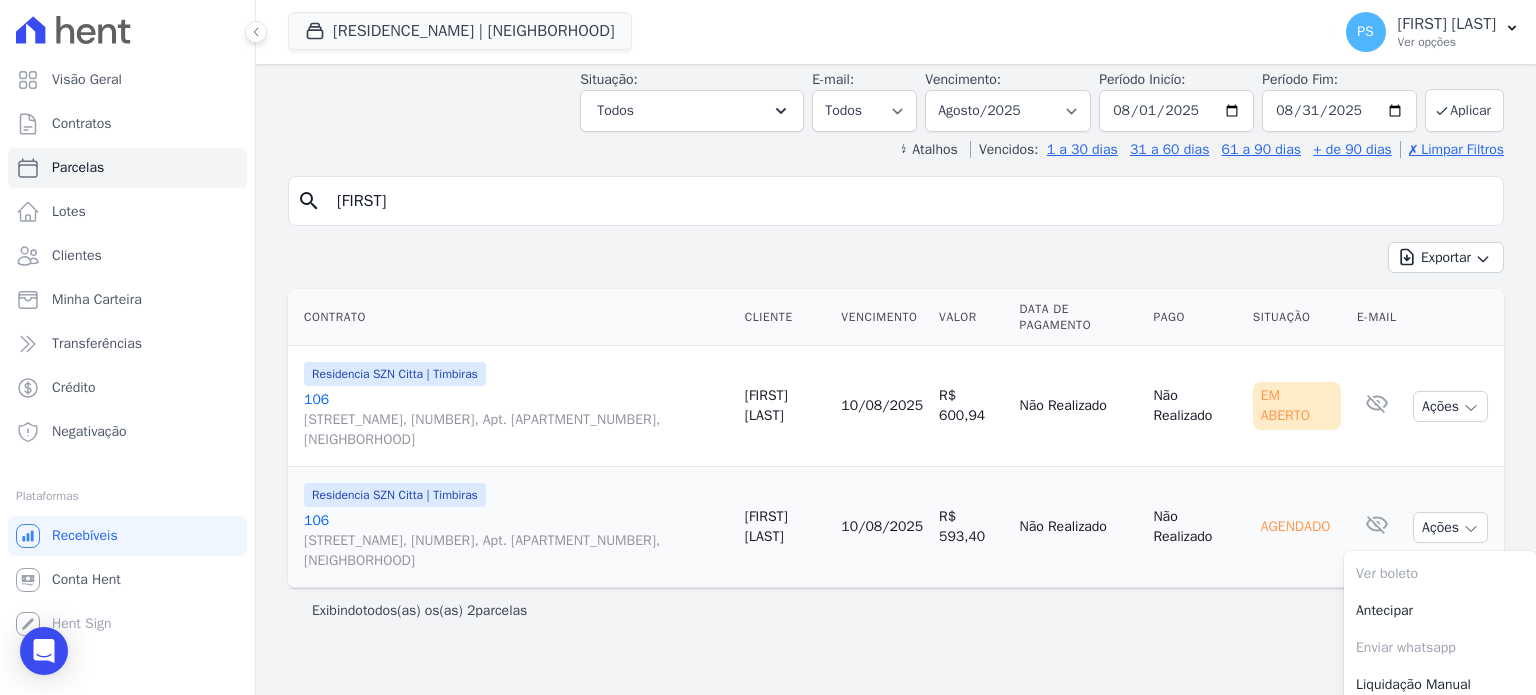 click on "[FIRST] [LAST]" at bounding box center [785, 406] 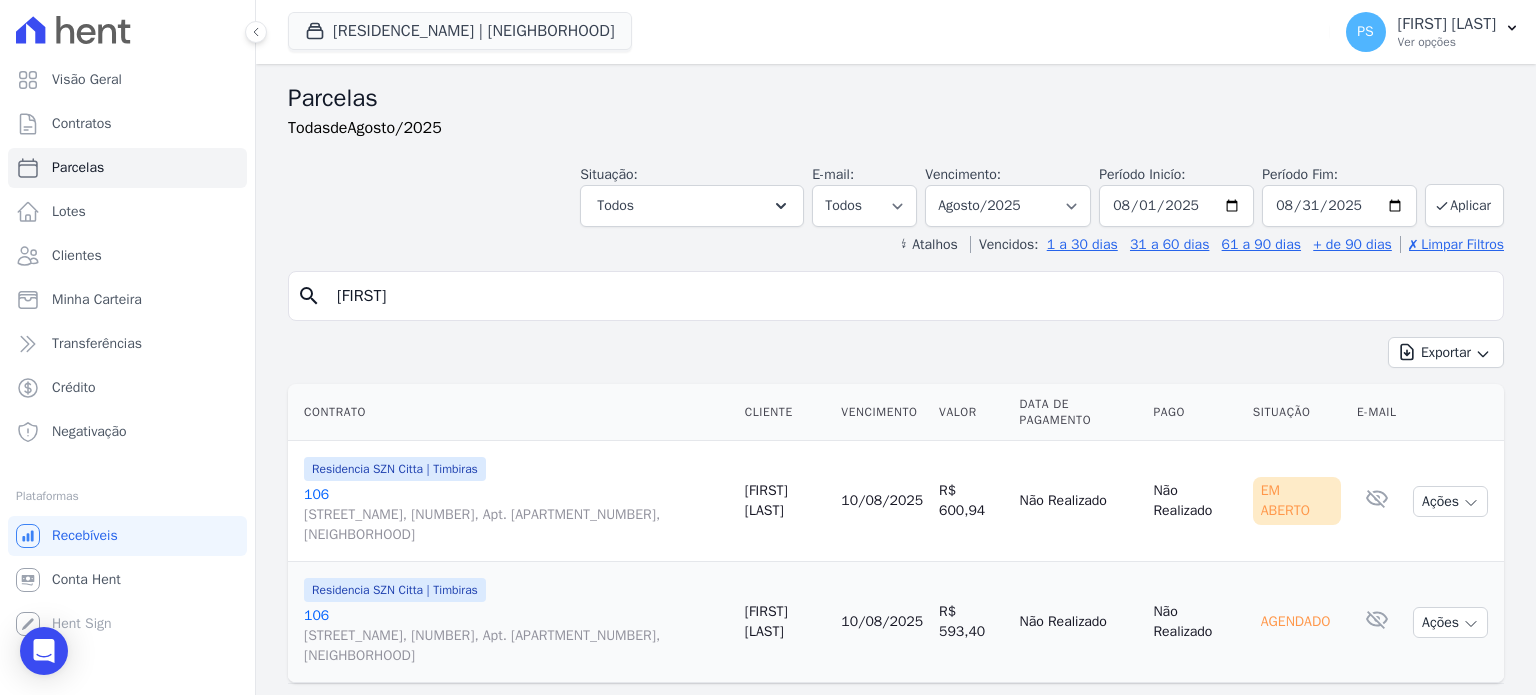 copy on "[FIRST] [LAST]" 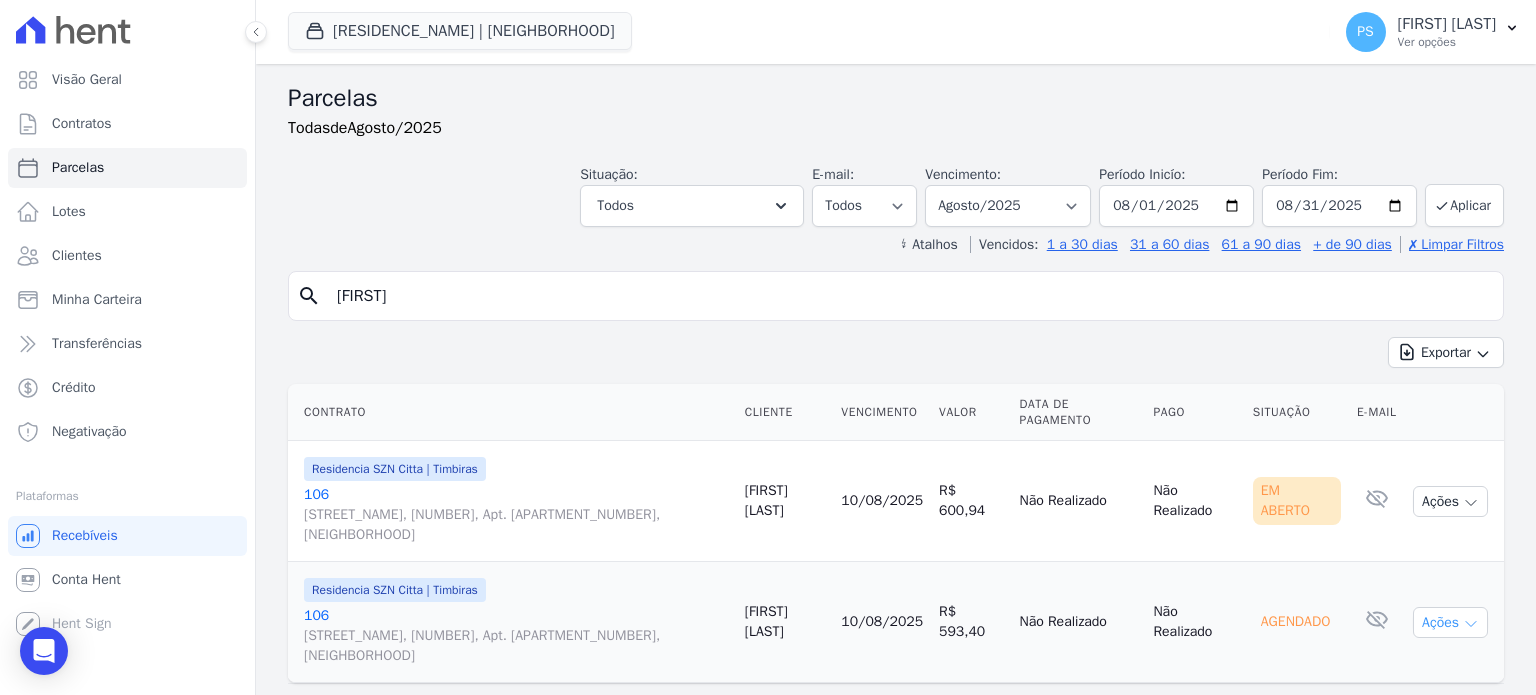click 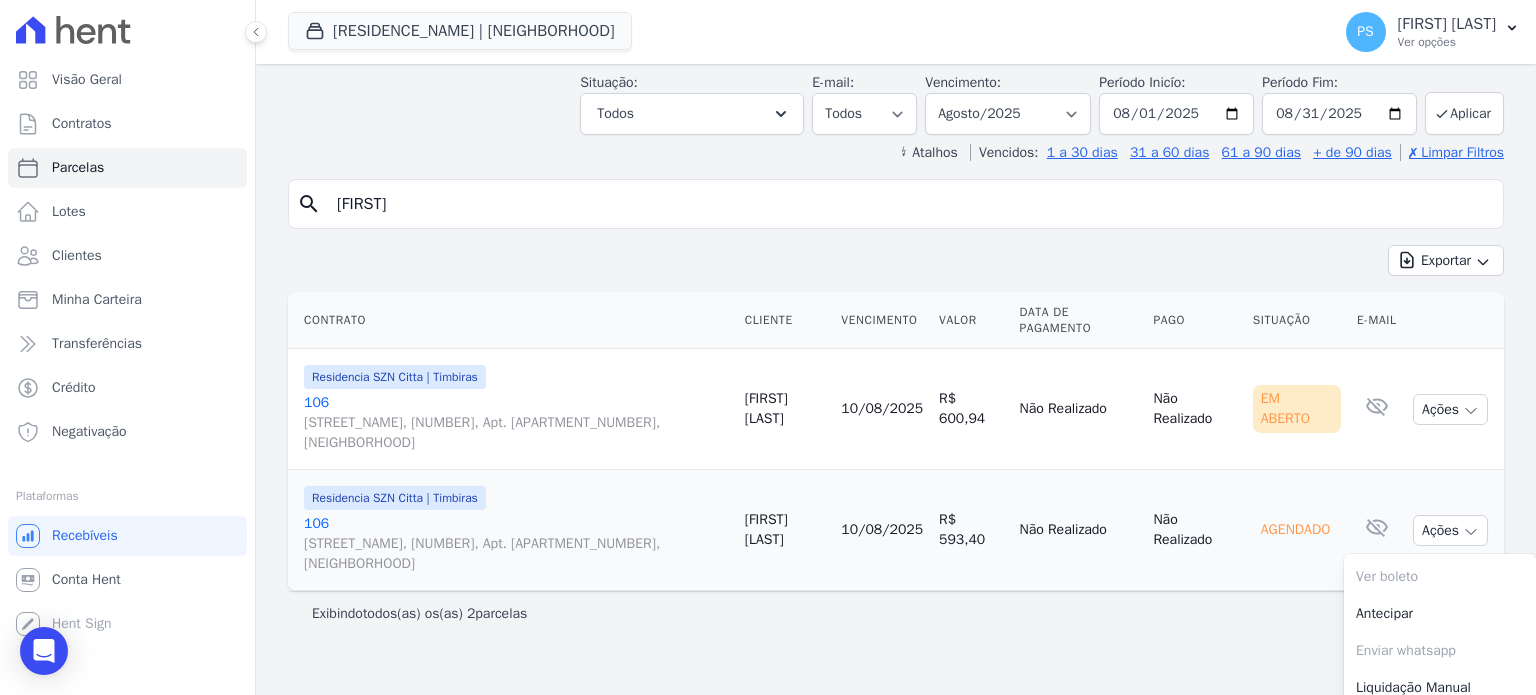 scroll, scrollTop: 95, scrollLeft: 0, axis: vertical 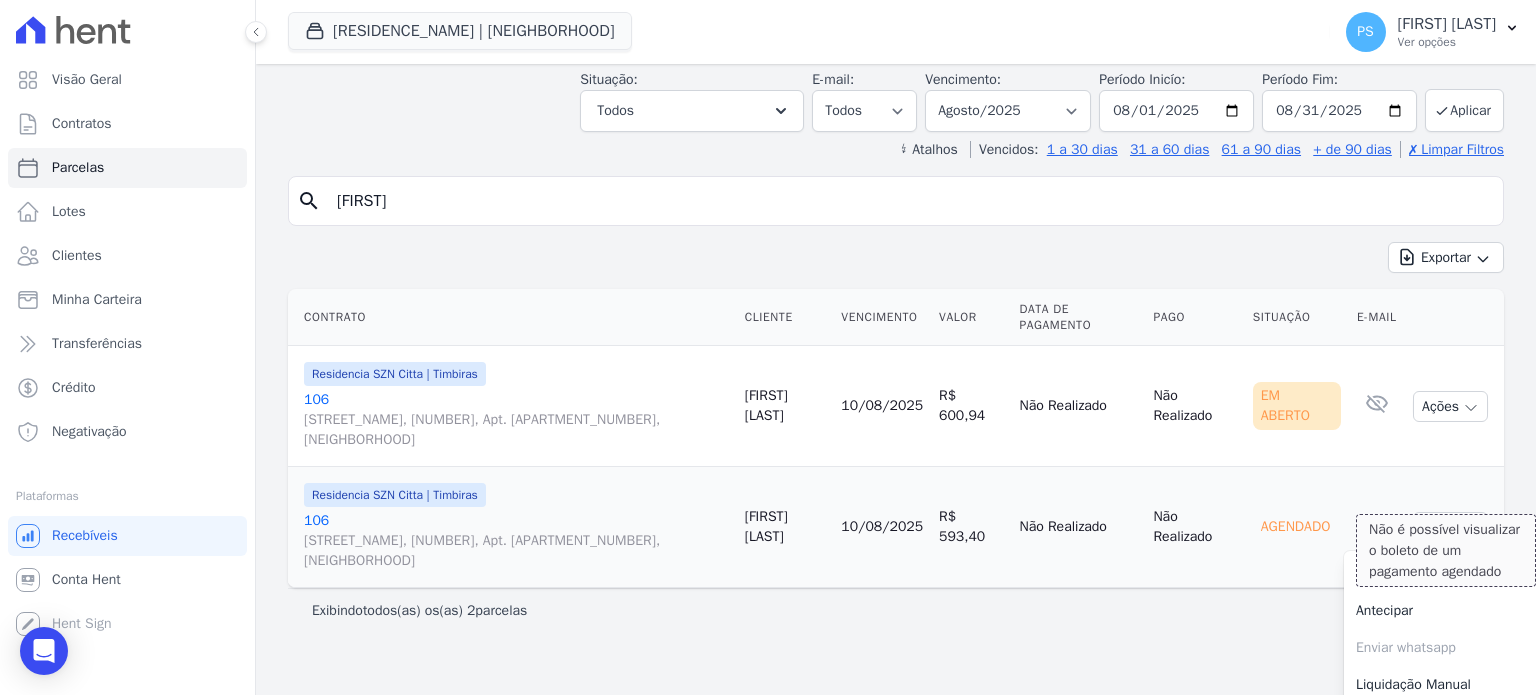 click on "Ver boleto
Não é possível visualizar o boleto de um pagamento agendado" at bounding box center (1440, 573) 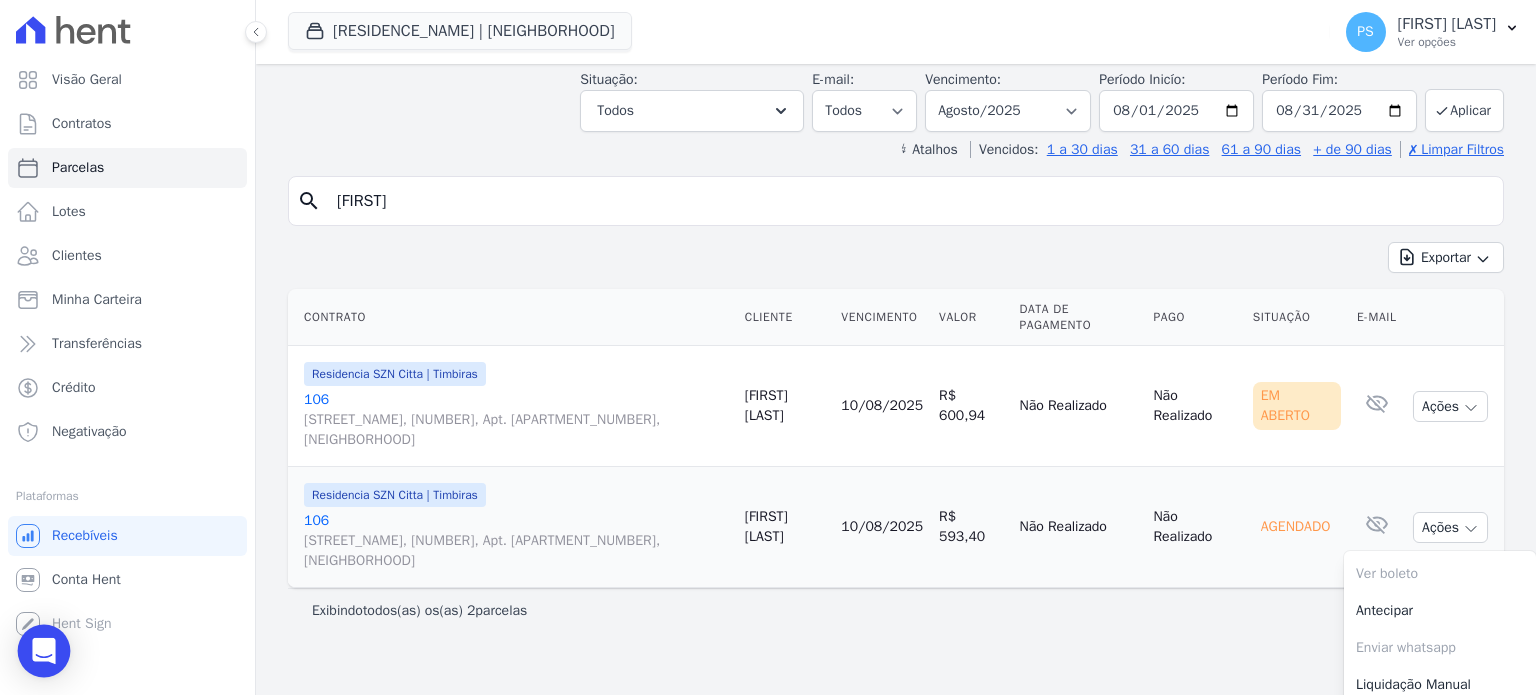 click at bounding box center (44, 651) 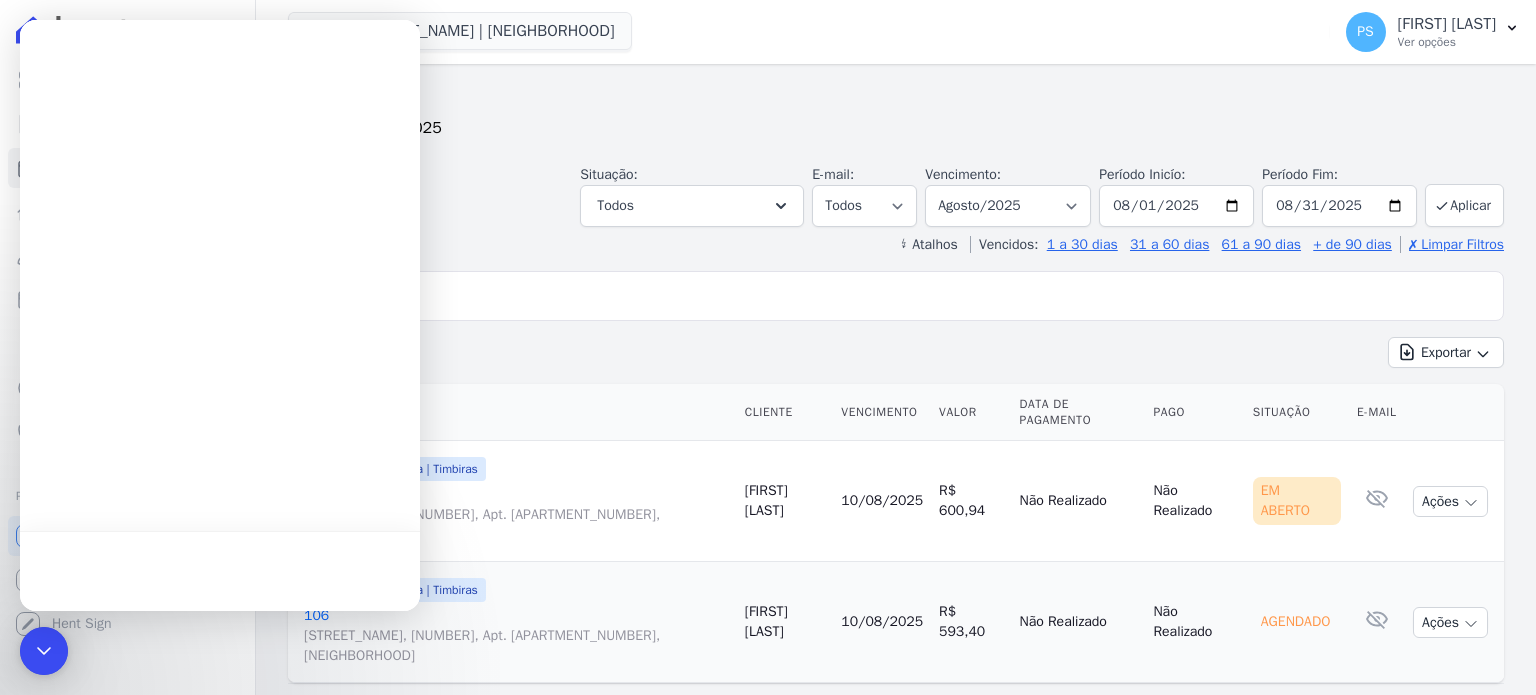scroll, scrollTop: 0, scrollLeft: 0, axis: both 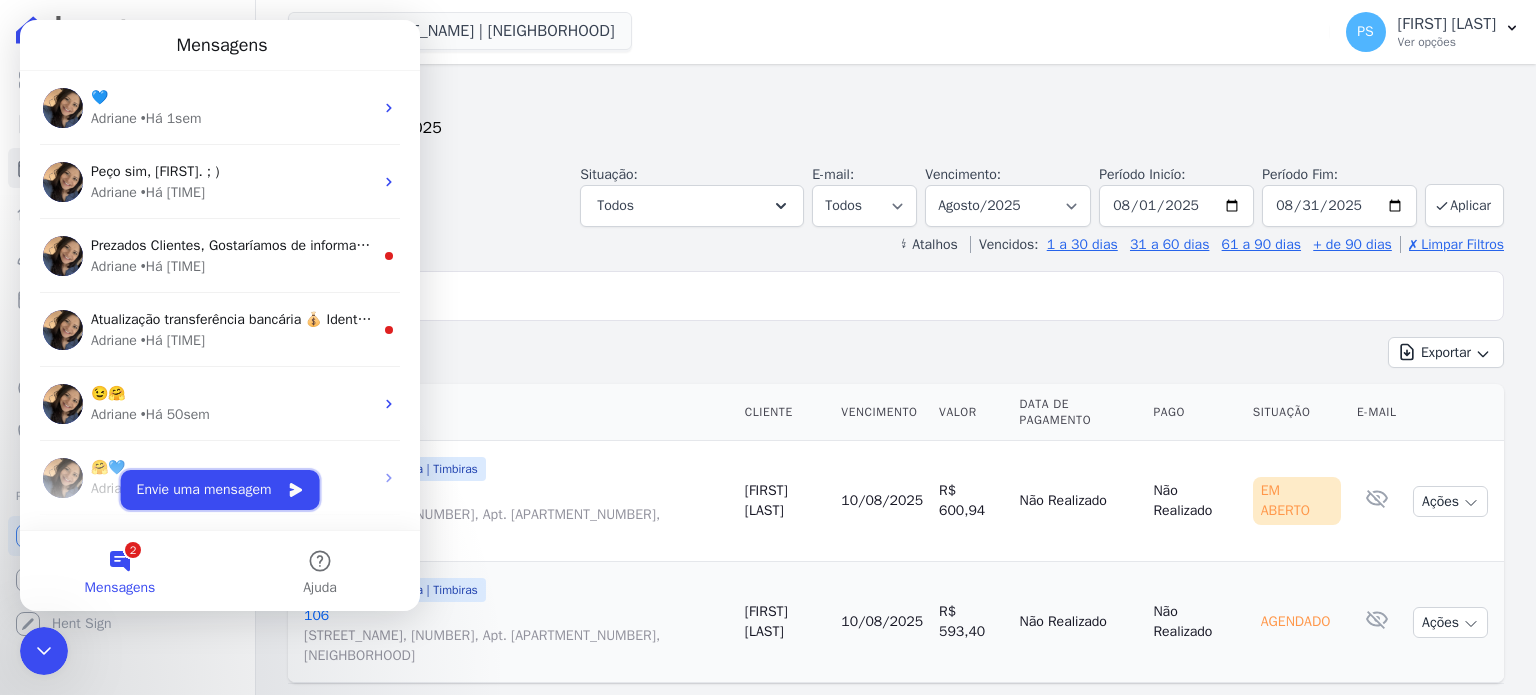 click on "Envie uma mensagem" at bounding box center [220, 490] 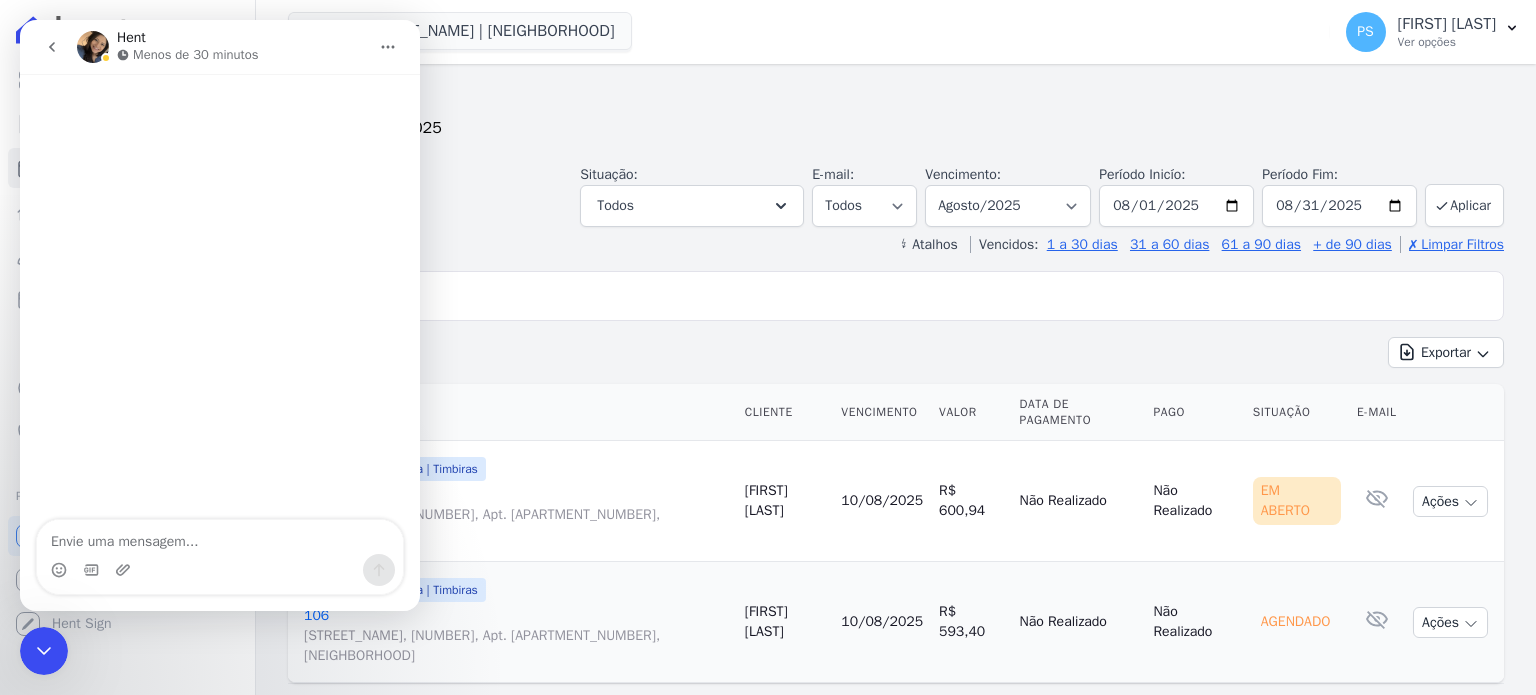 click at bounding box center (220, 537) 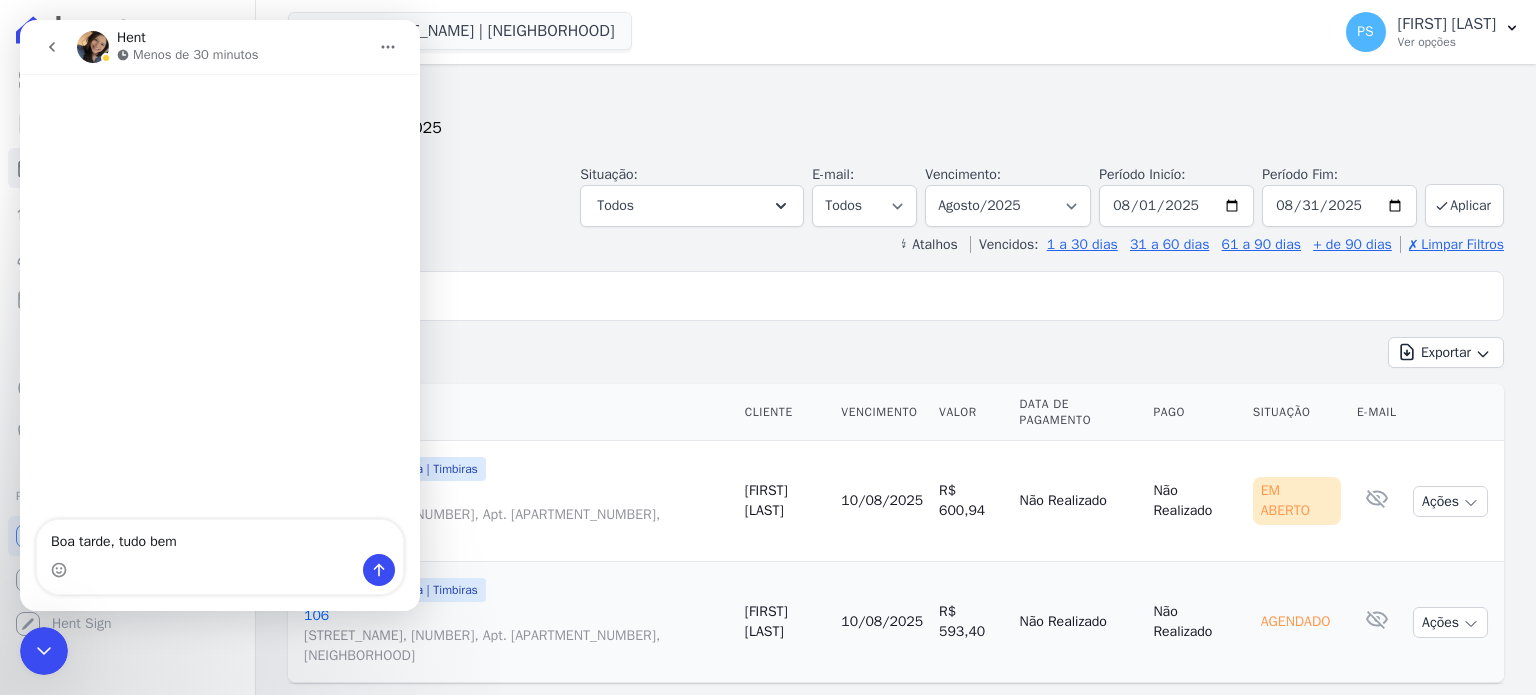 type on "Boa tarde, tudo bem?" 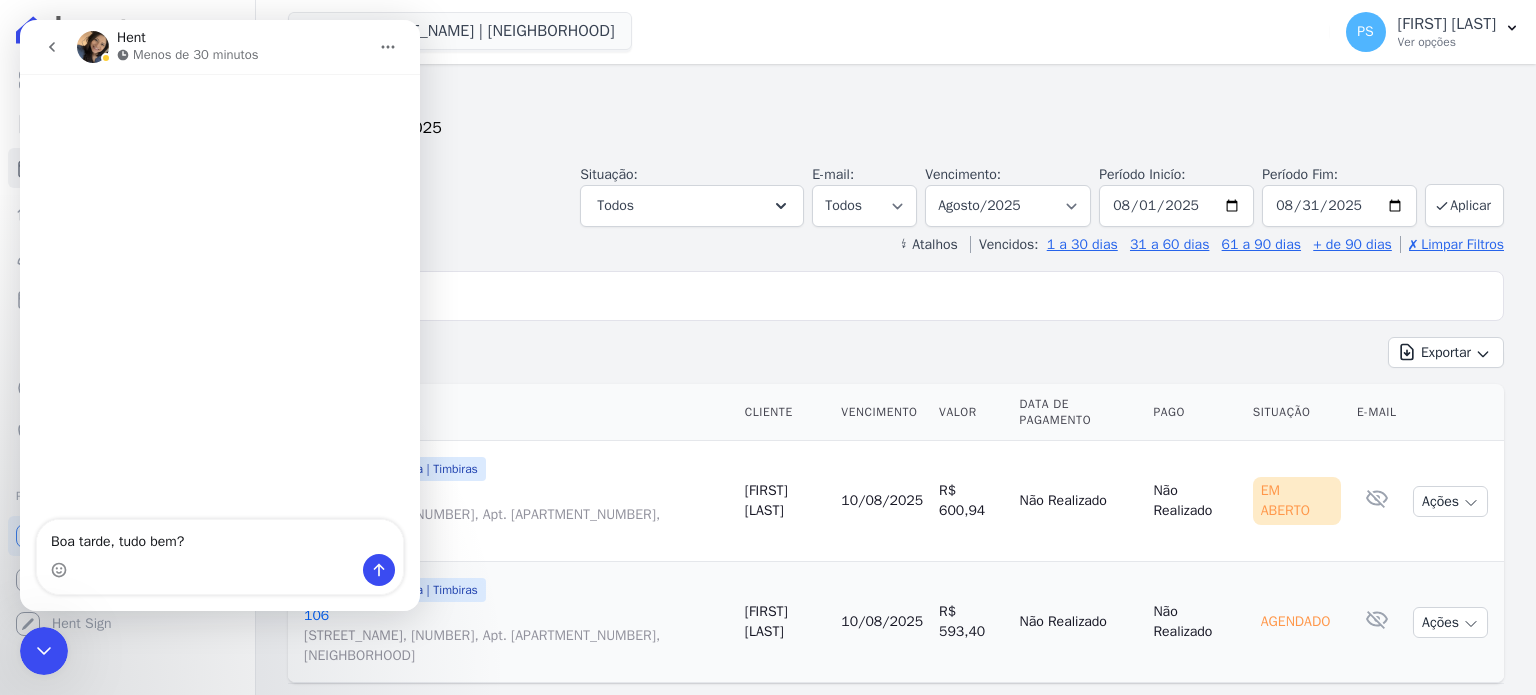 type 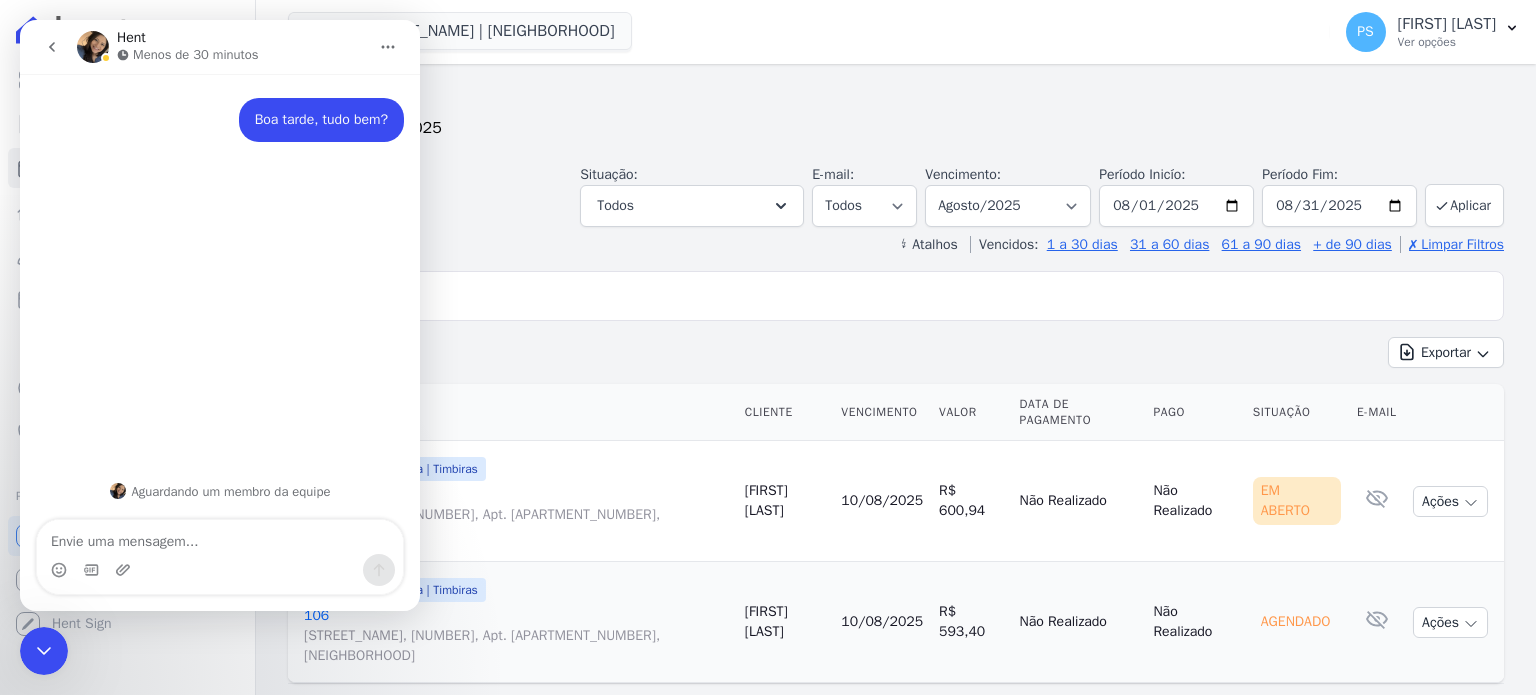 click on "R$ 593,40" at bounding box center [971, 622] 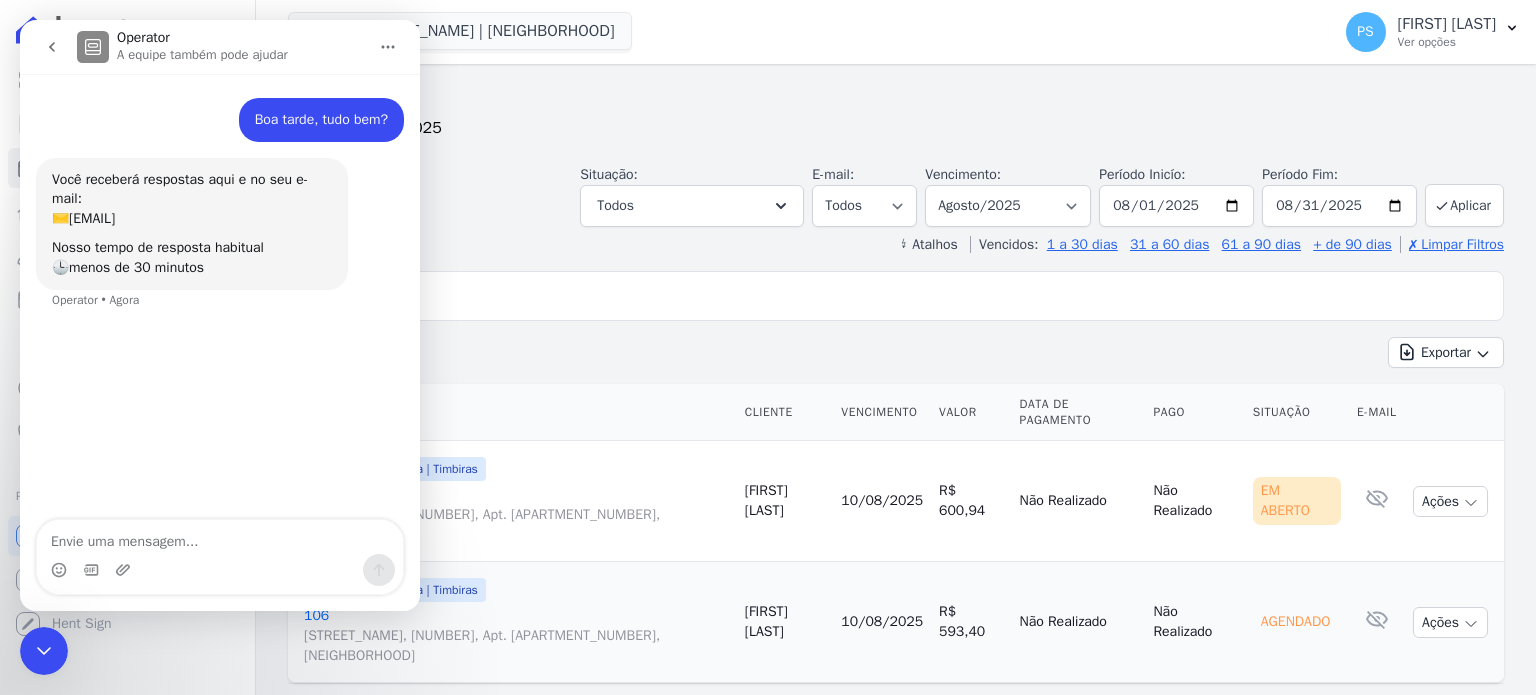 click on "Exportar
Exportar PDF
Exportar CSV" at bounding box center (896, 360) 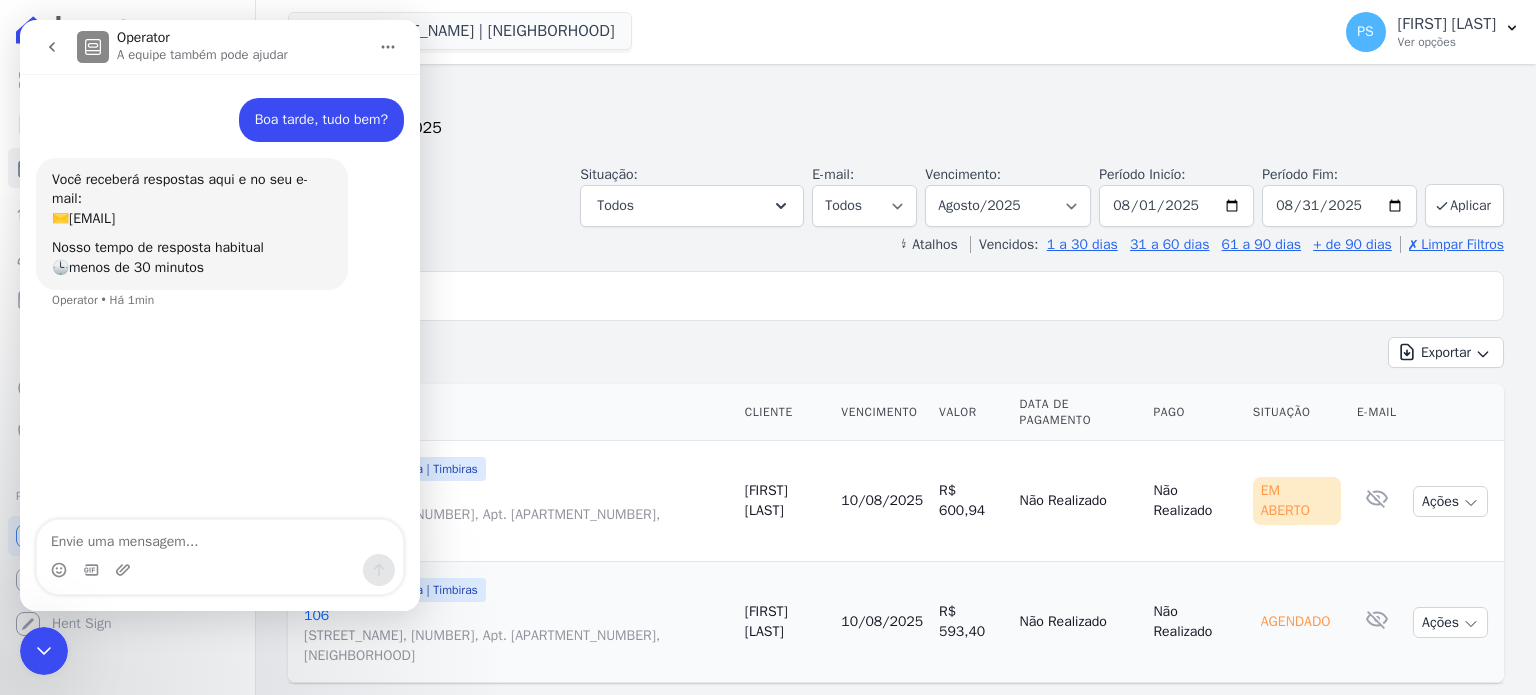click at bounding box center [220, 537] 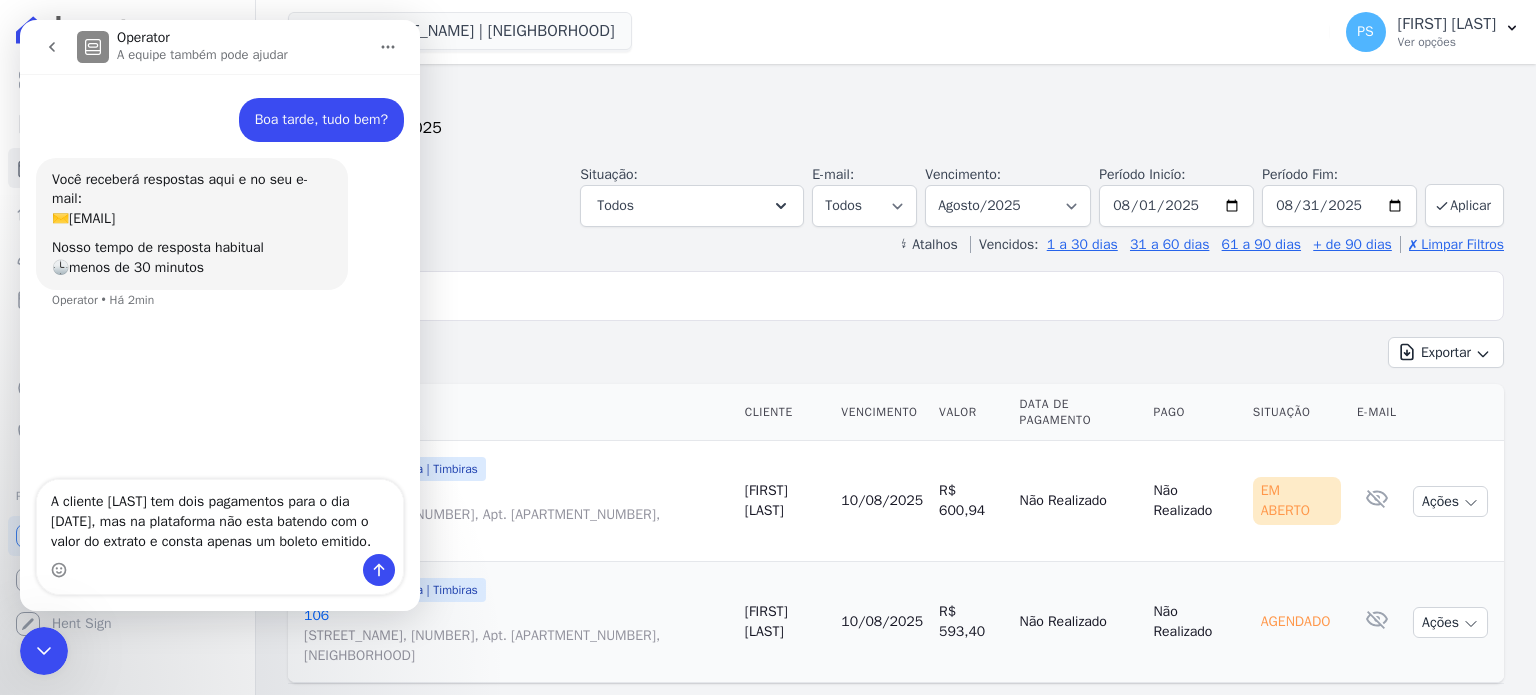 type on "A cliente [LAST] tem dois pagamentos para o dia [DATE], mas na plataforma não esta batendo com o valor do extrato e consta apenas um boleto emitido." 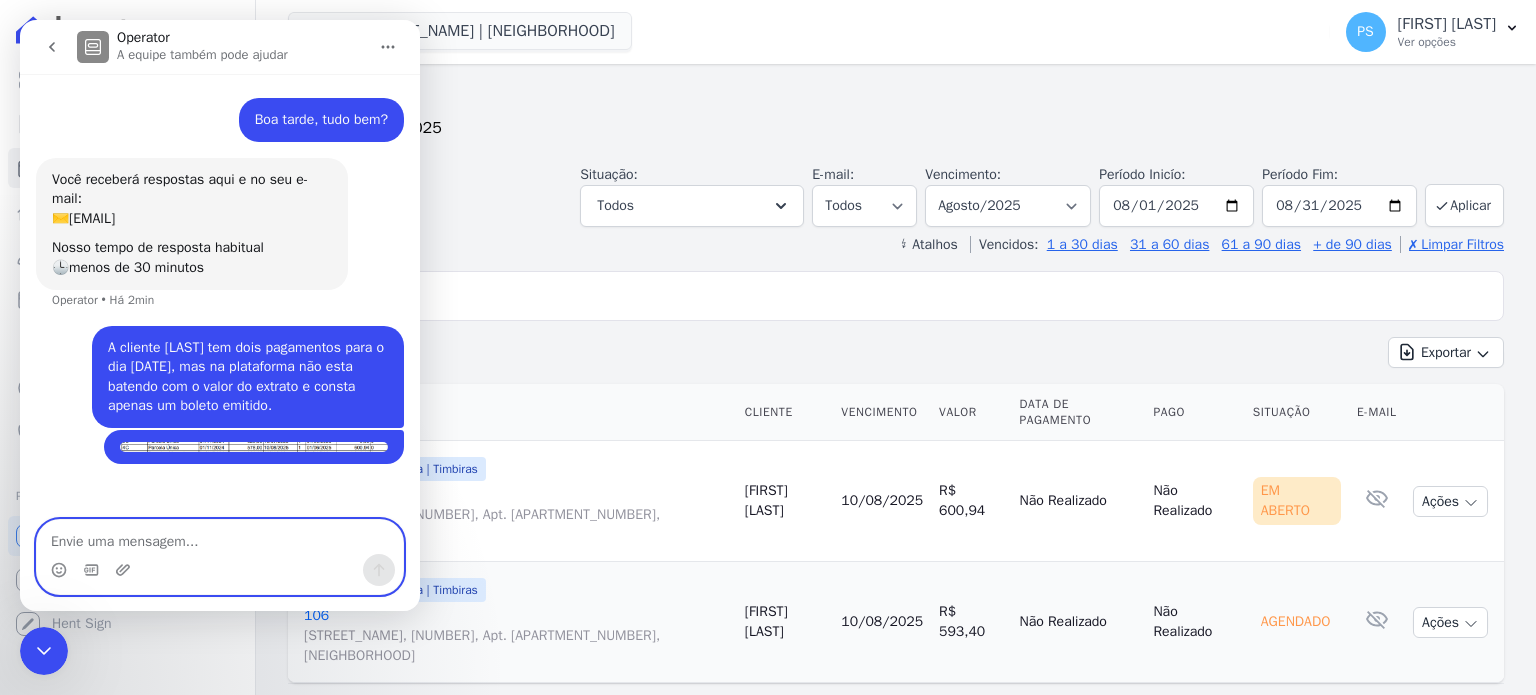 click at bounding box center (220, 537) 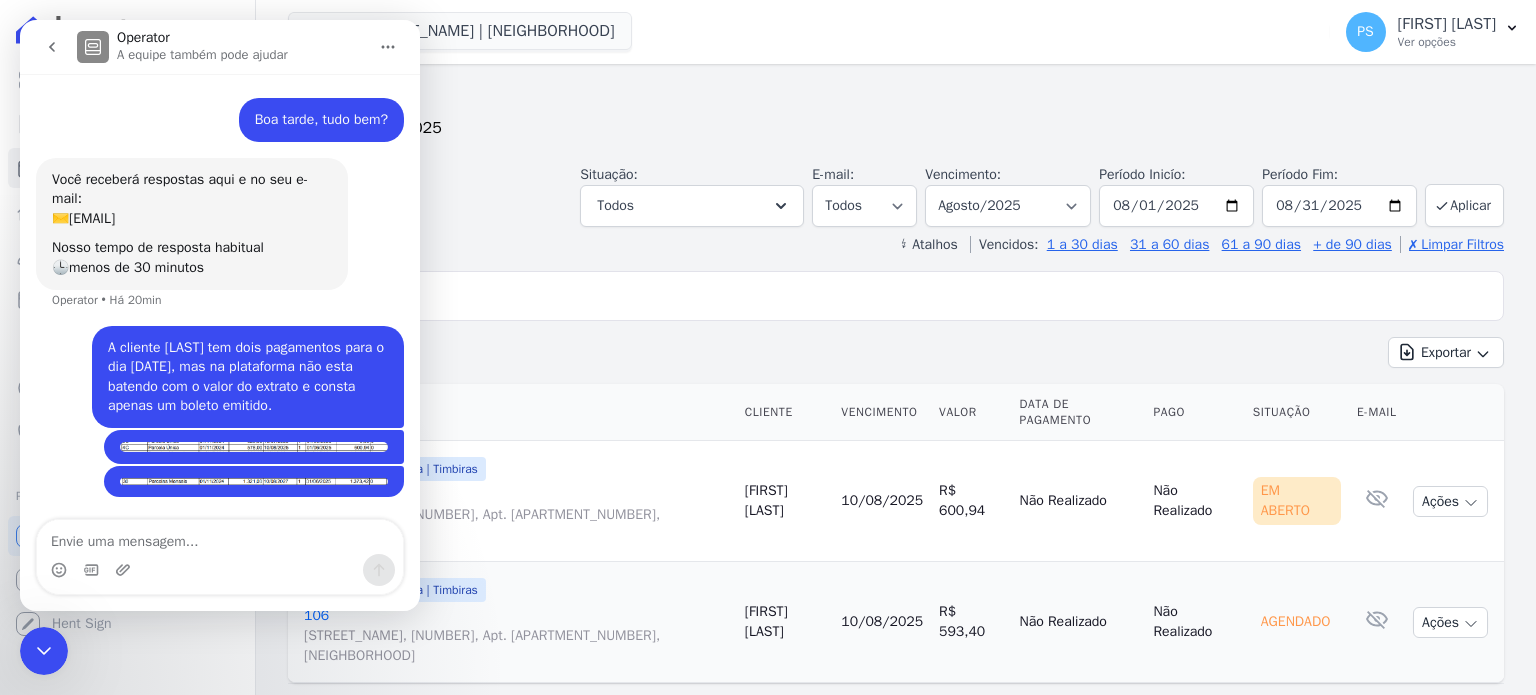 scroll, scrollTop: 66, scrollLeft: 0, axis: vertical 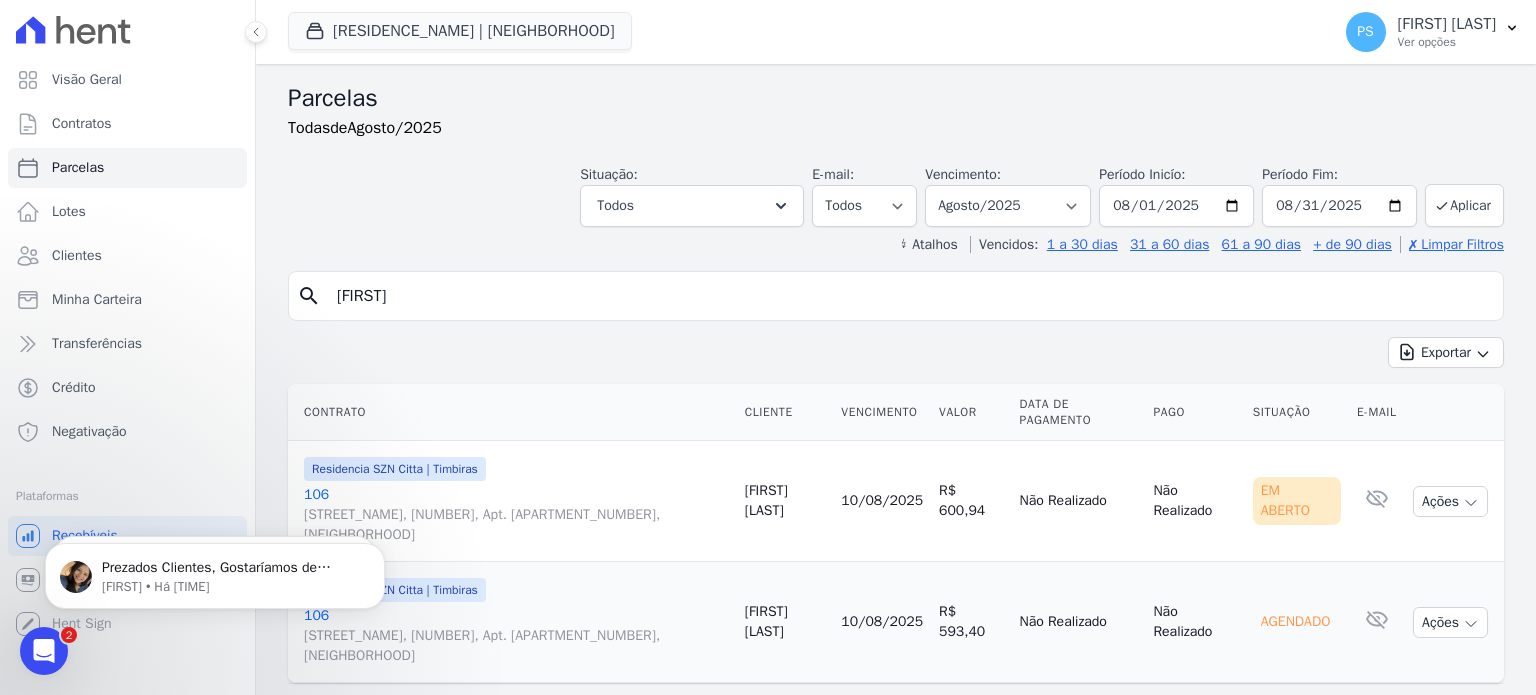 click 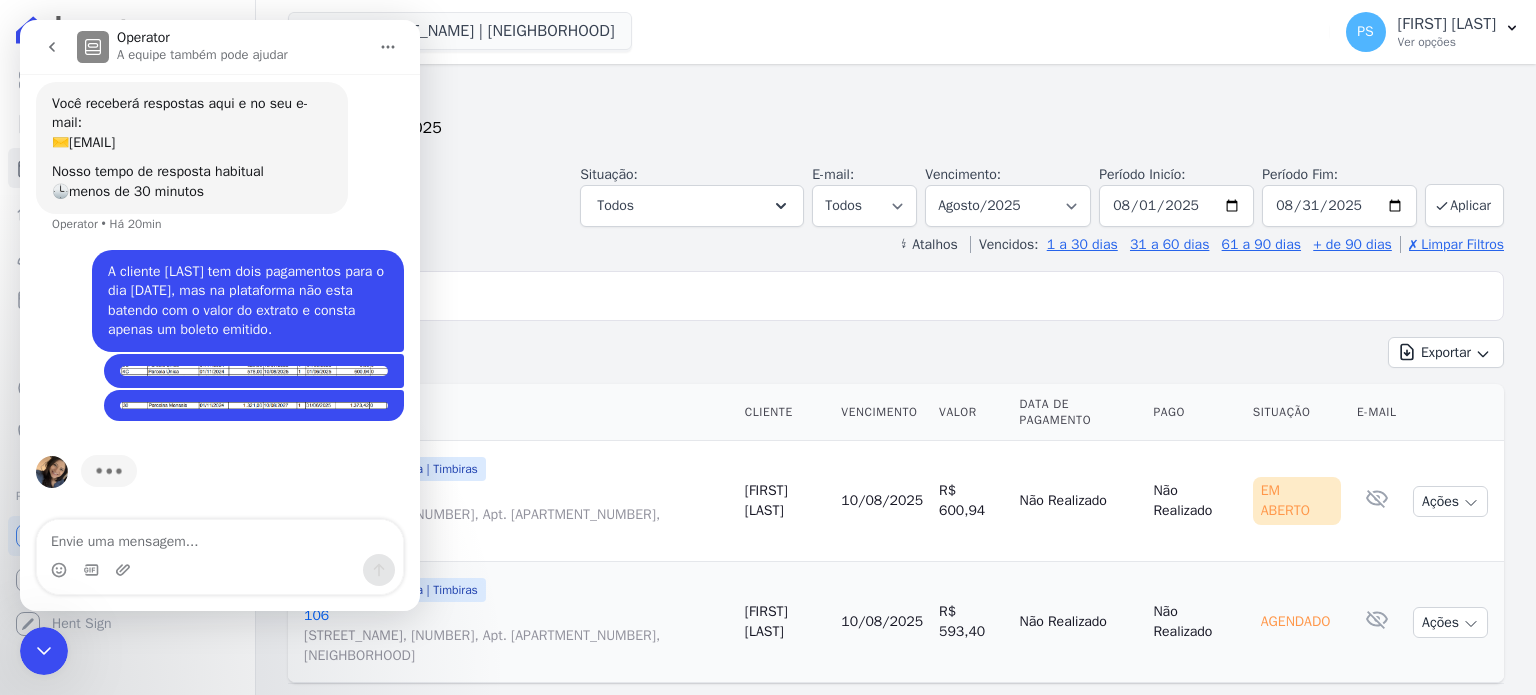 scroll, scrollTop: 75, scrollLeft: 0, axis: vertical 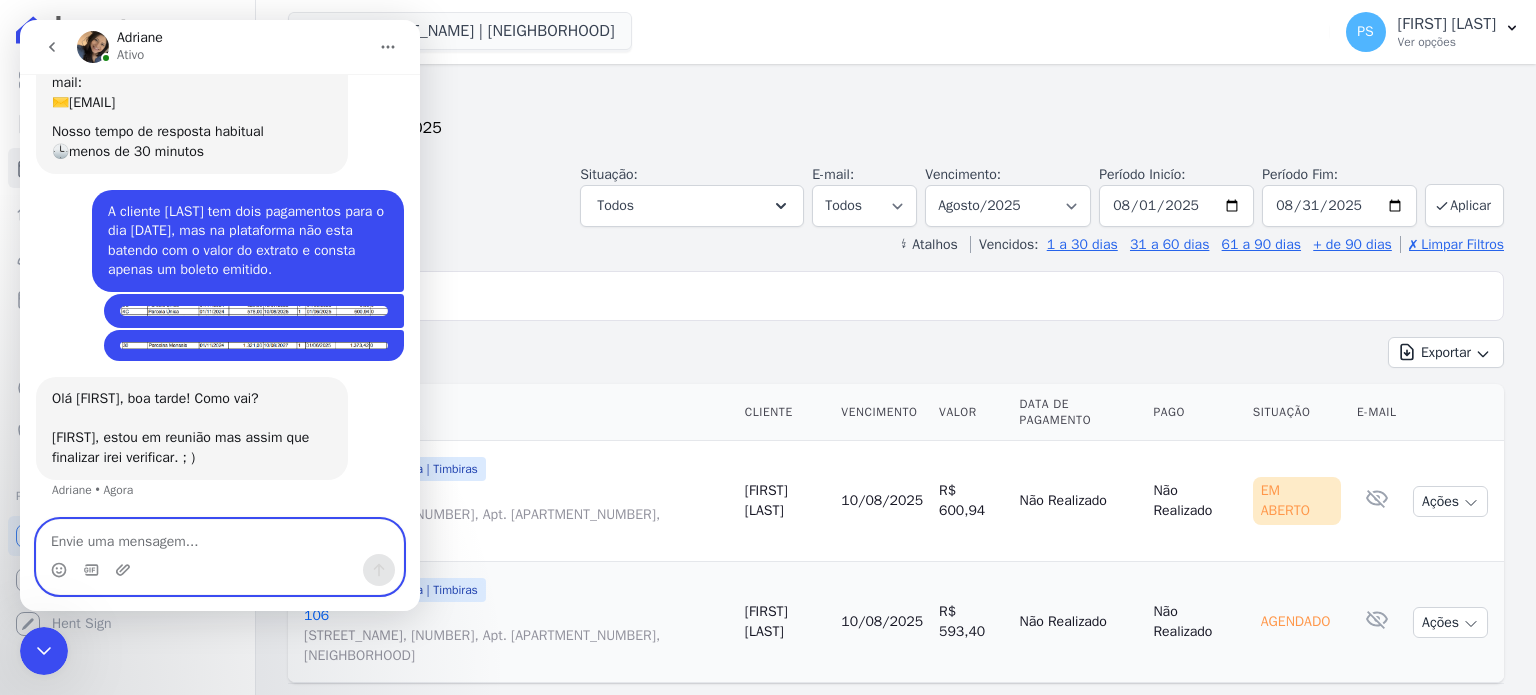 click at bounding box center [220, 537] 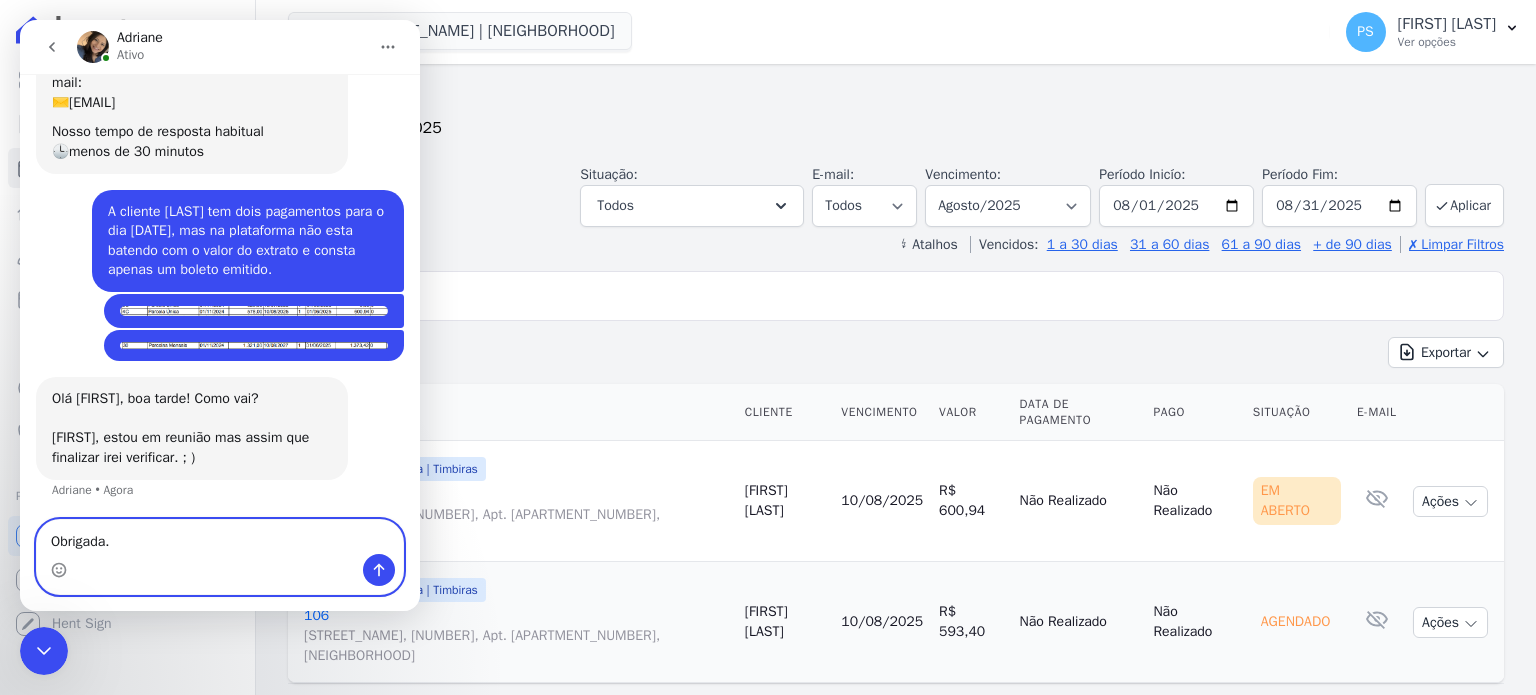 type on "Obrigada." 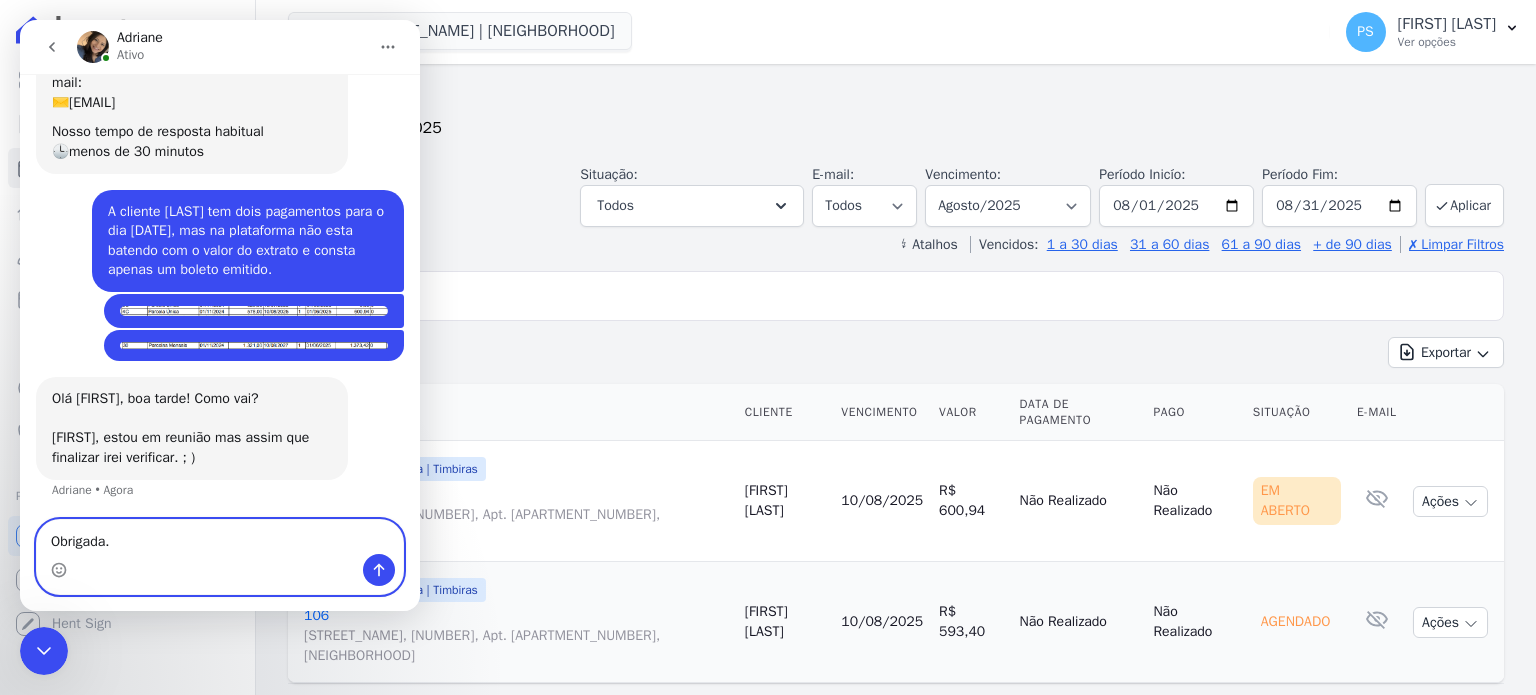 type 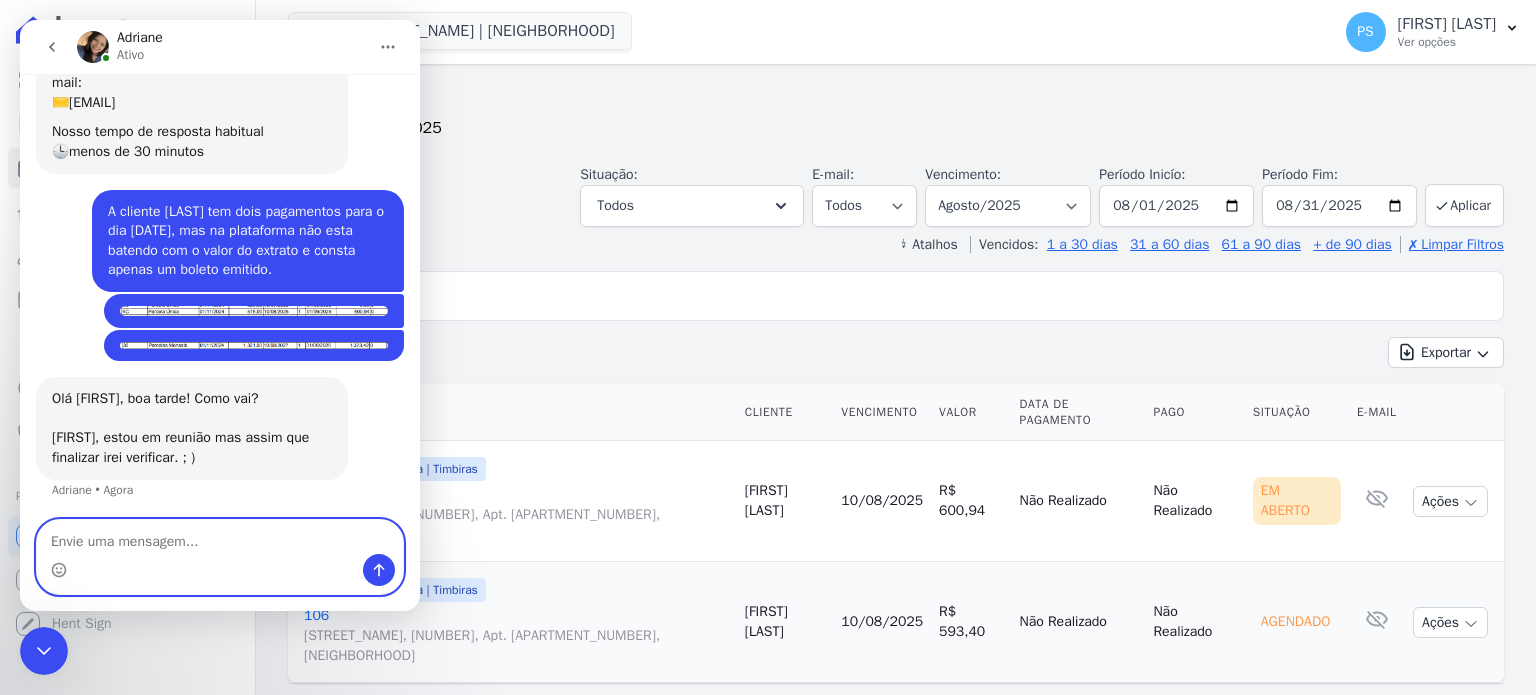 scroll, scrollTop: 176, scrollLeft: 0, axis: vertical 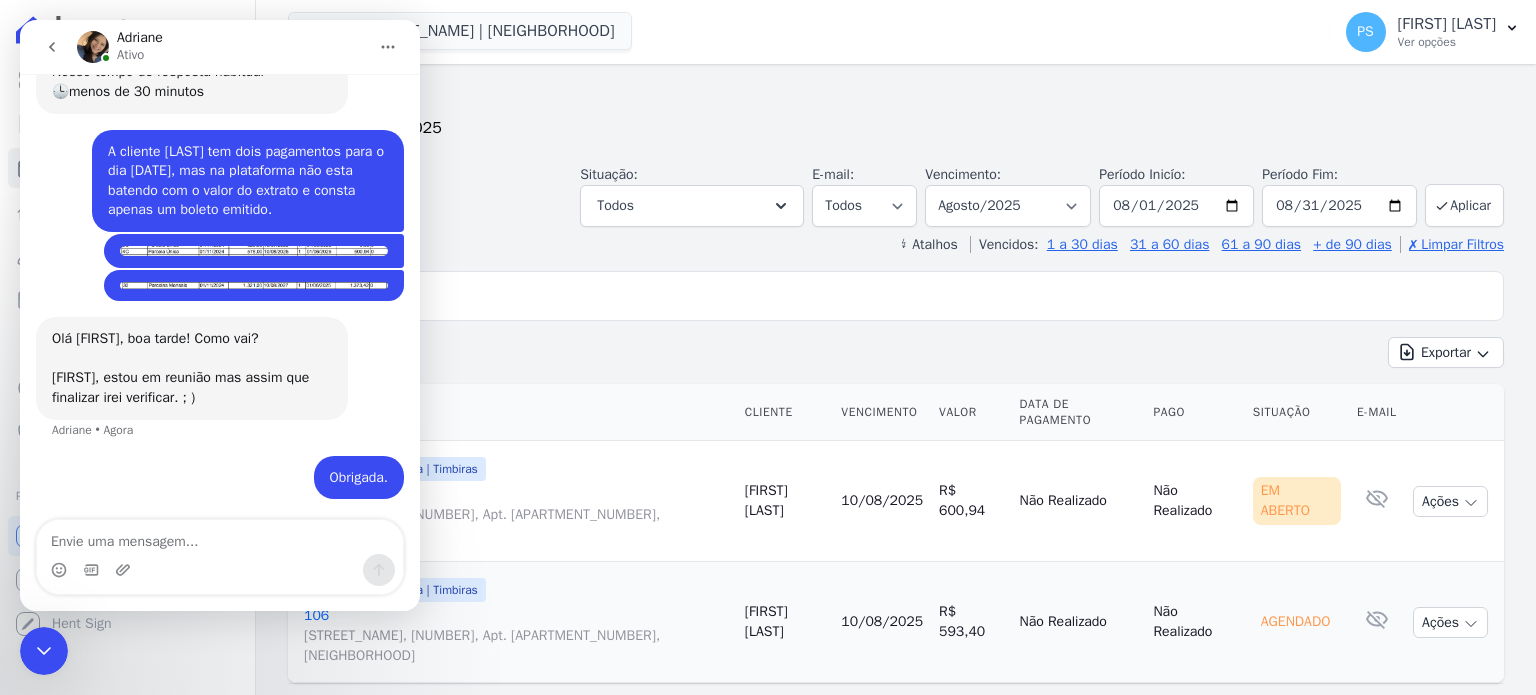 click on "Exportar
Exportar PDF
Exportar CSV" at bounding box center (896, 360) 